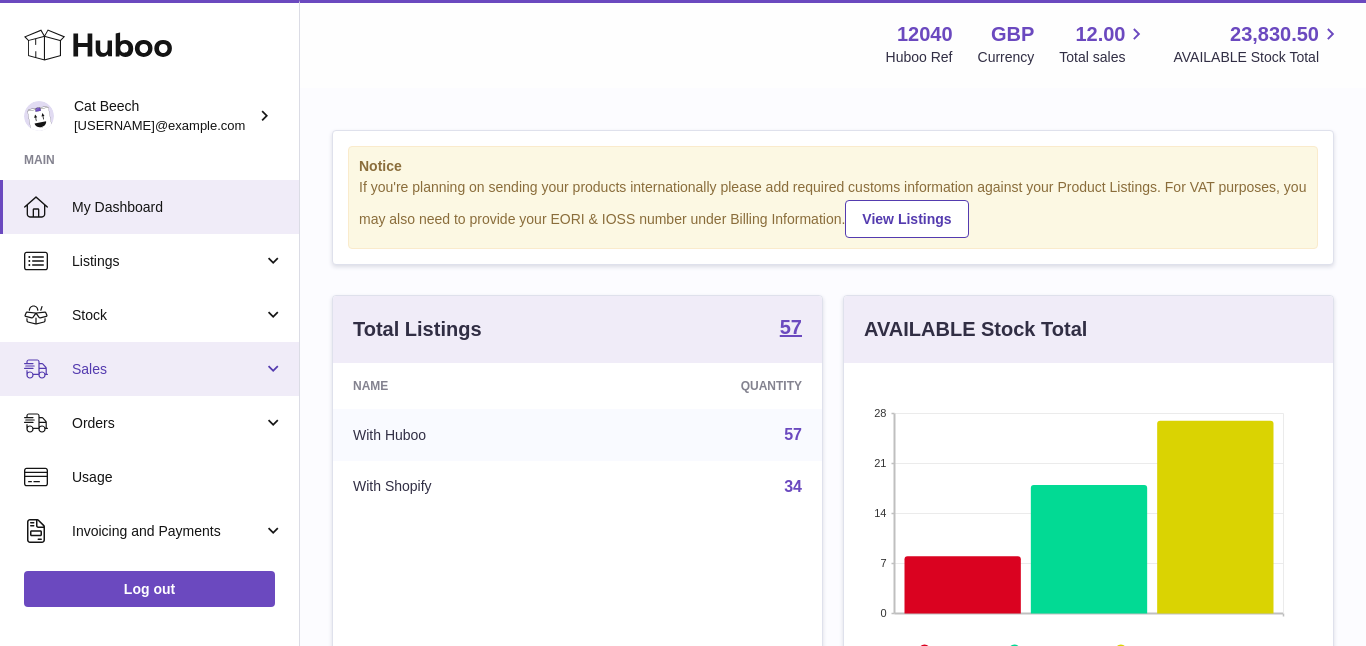 scroll, scrollTop: 0, scrollLeft: 0, axis: both 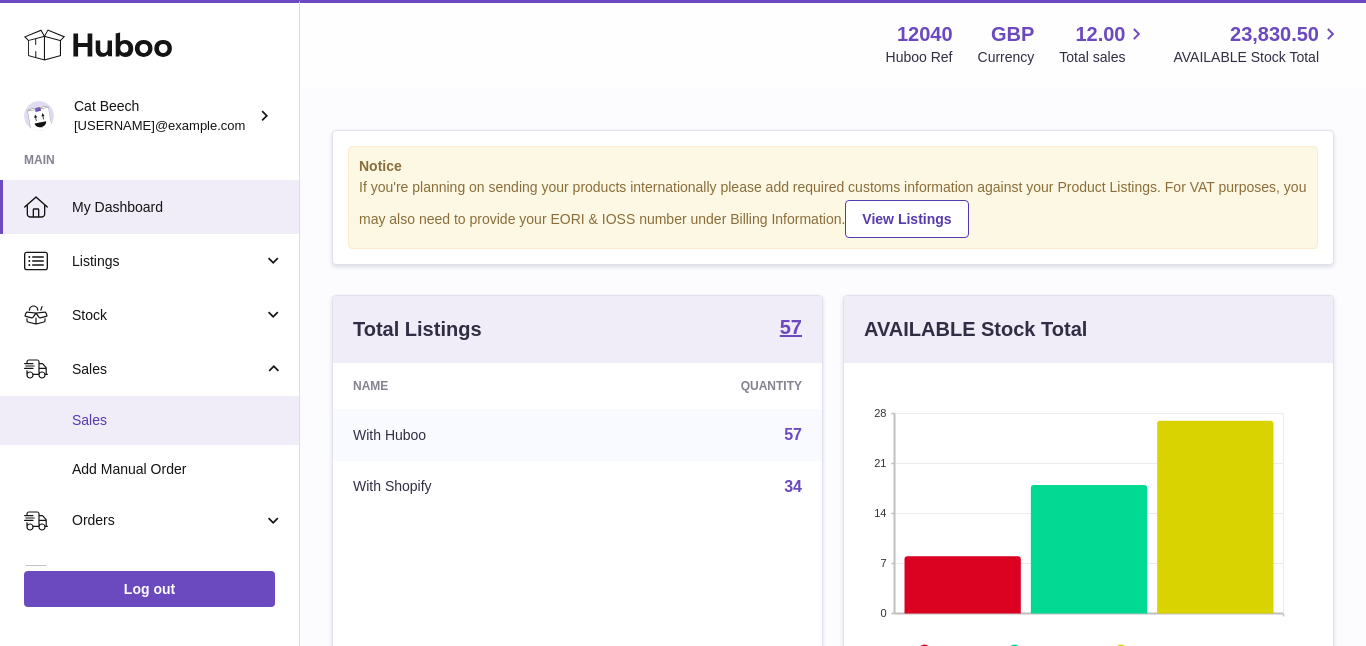 click on "Sales" at bounding box center [178, 420] 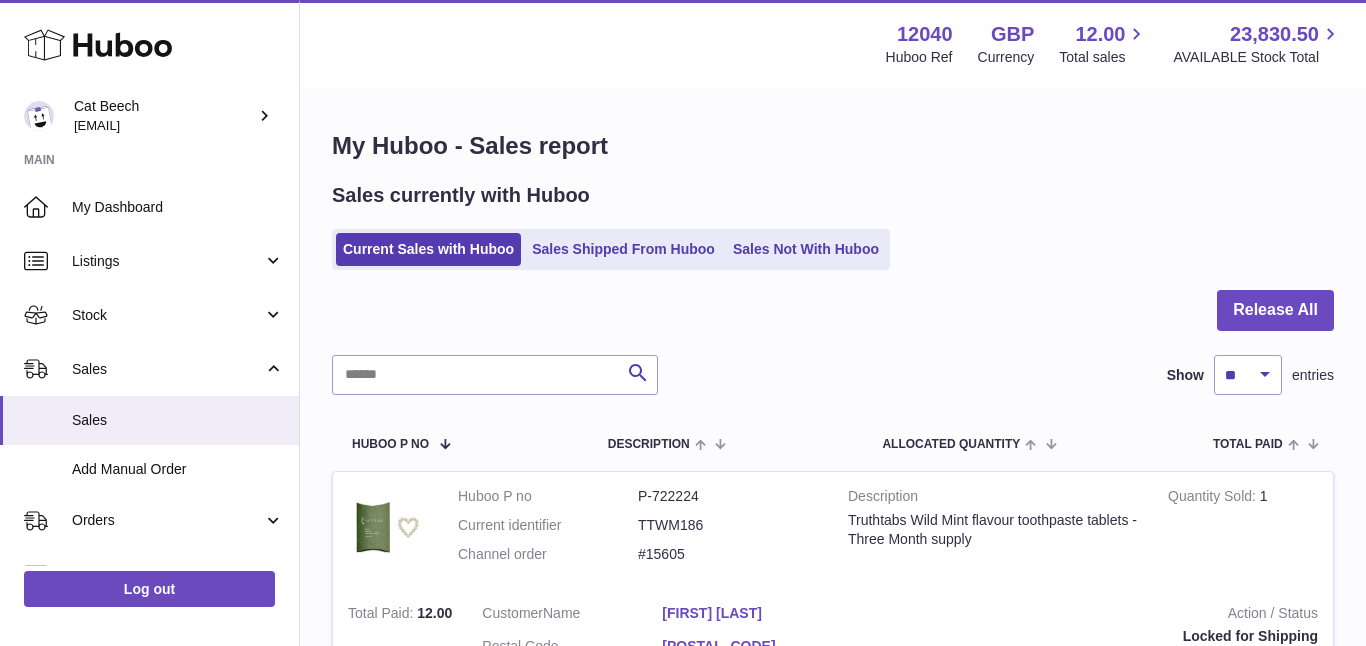 scroll, scrollTop: 0, scrollLeft: 0, axis: both 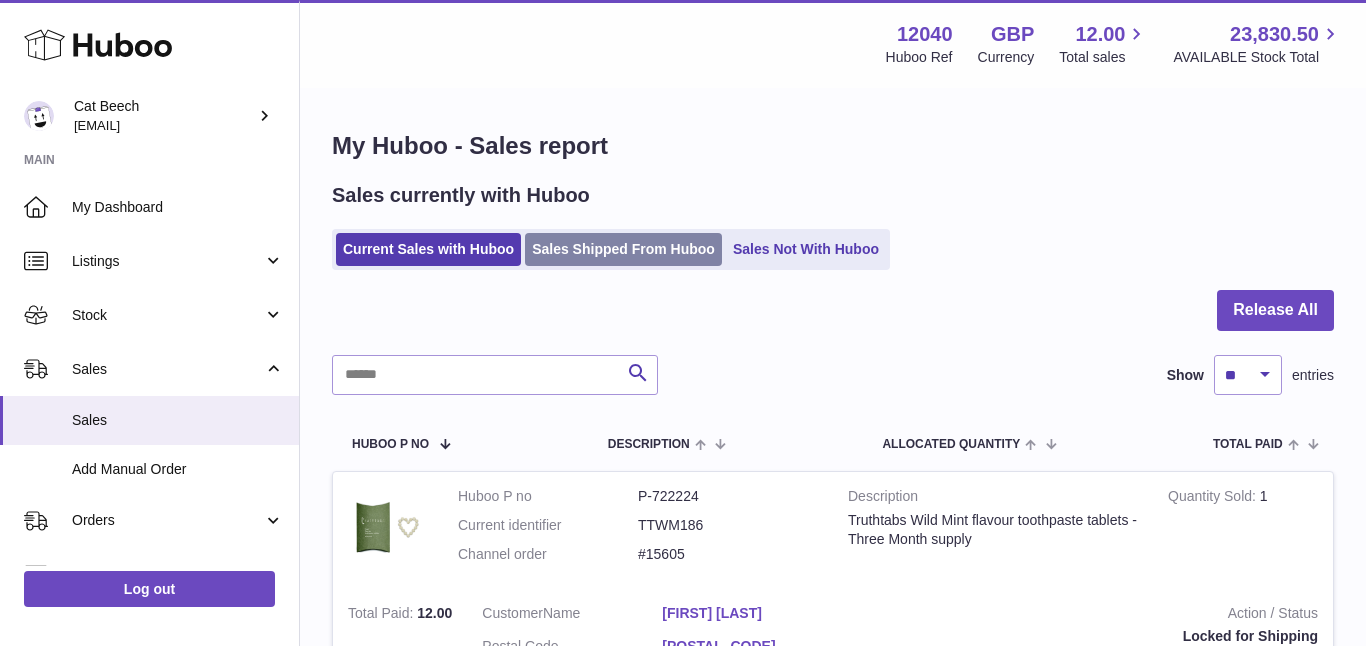 click on "Sales Shipped From Huboo" at bounding box center (623, 249) 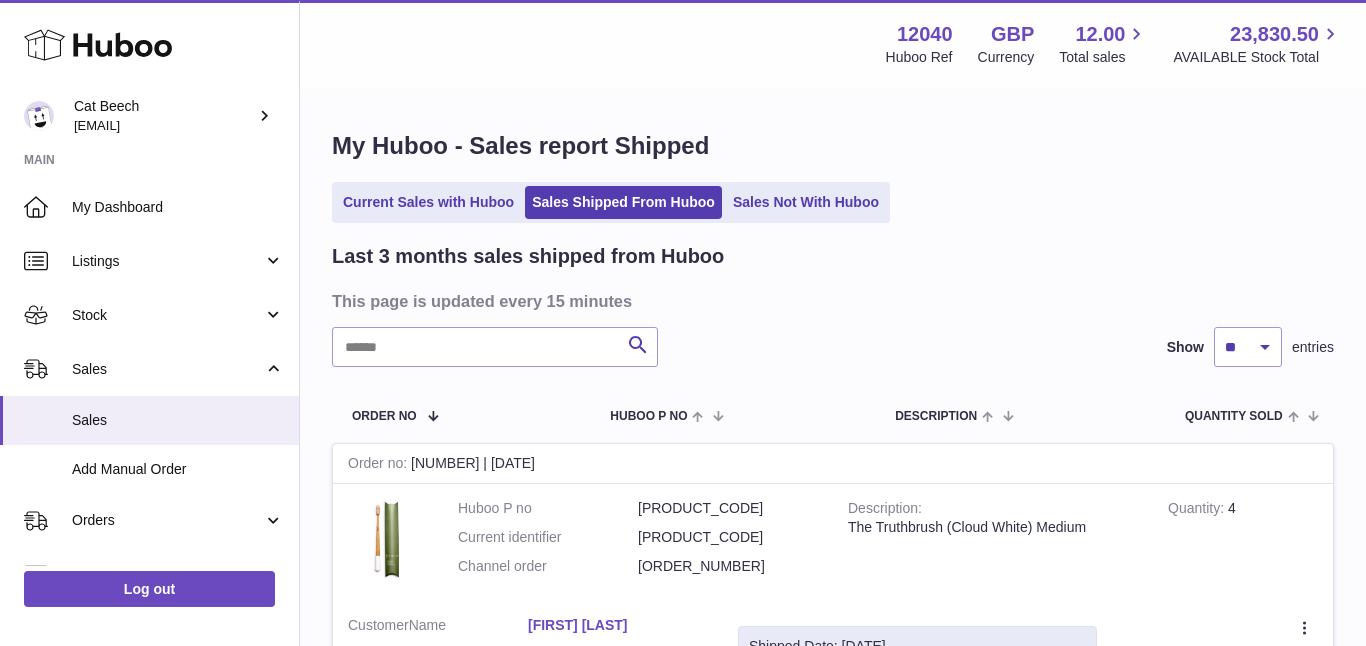 scroll, scrollTop: 0, scrollLeft: 0, axis: both 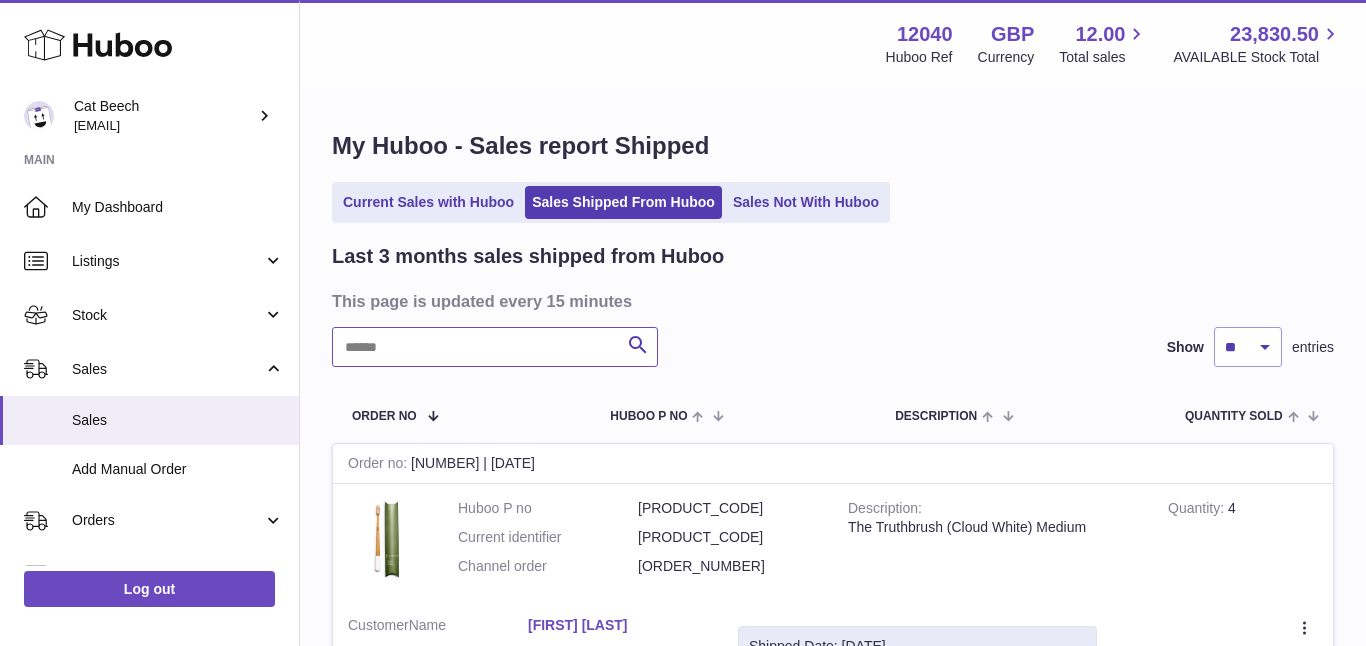 click at bounding box center [495, 347] 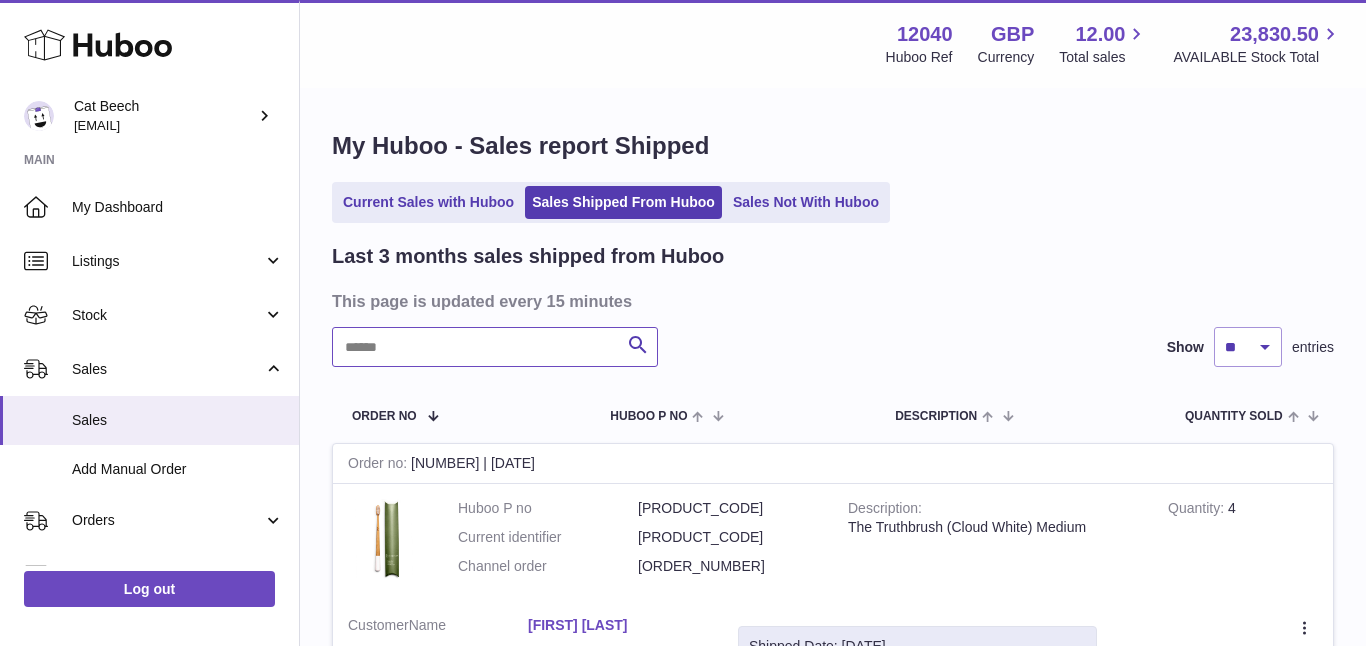click at bounding box center (495, 347) 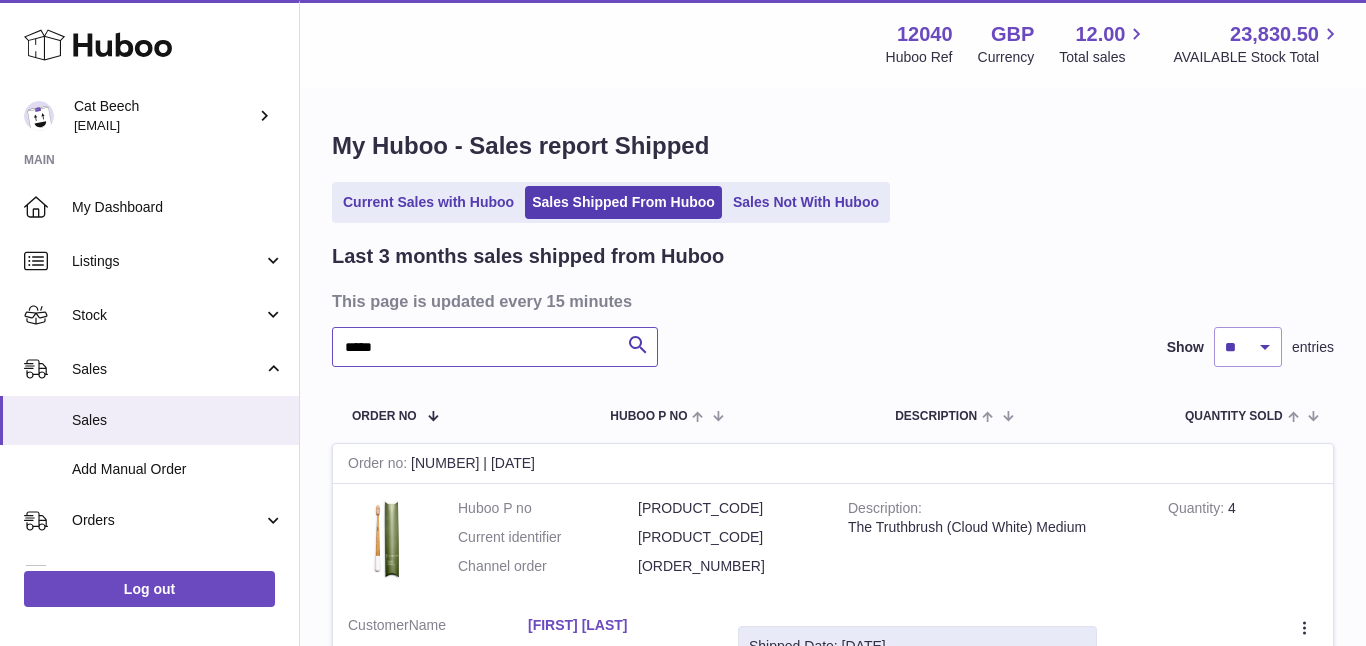 type on "*****" 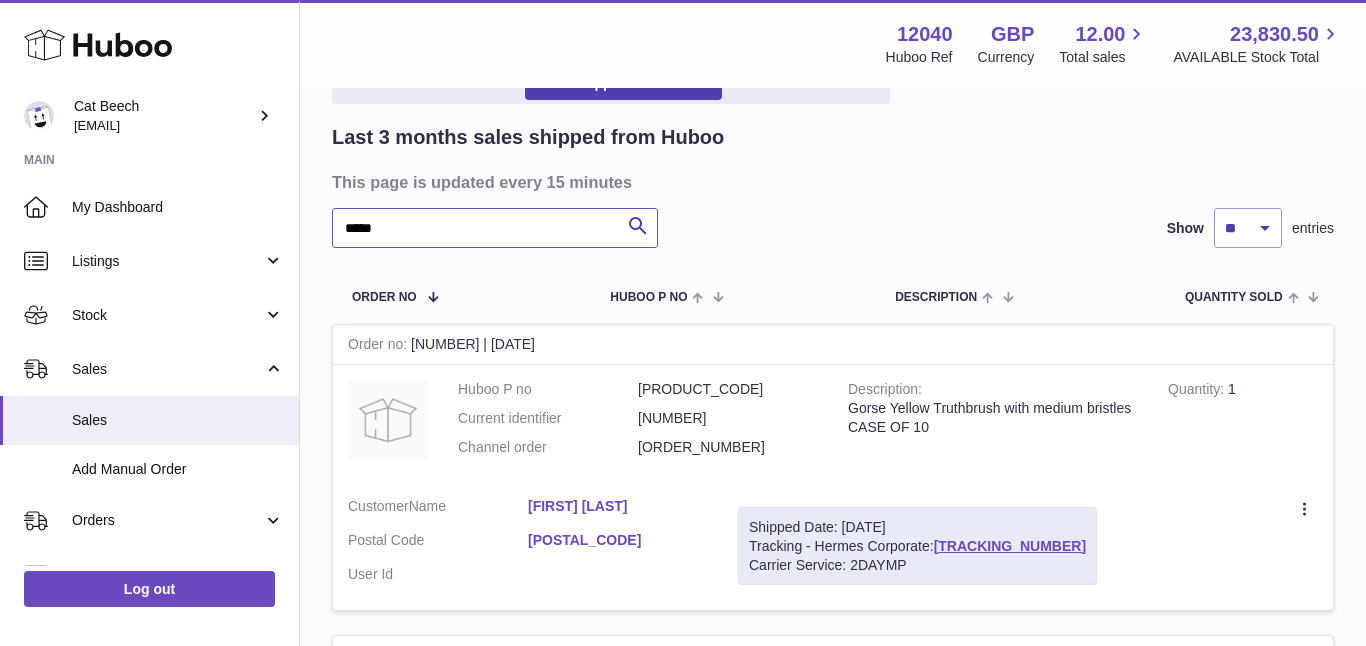 scroll, scrollTop: 123, scrollLeft: 0, axis: vertical 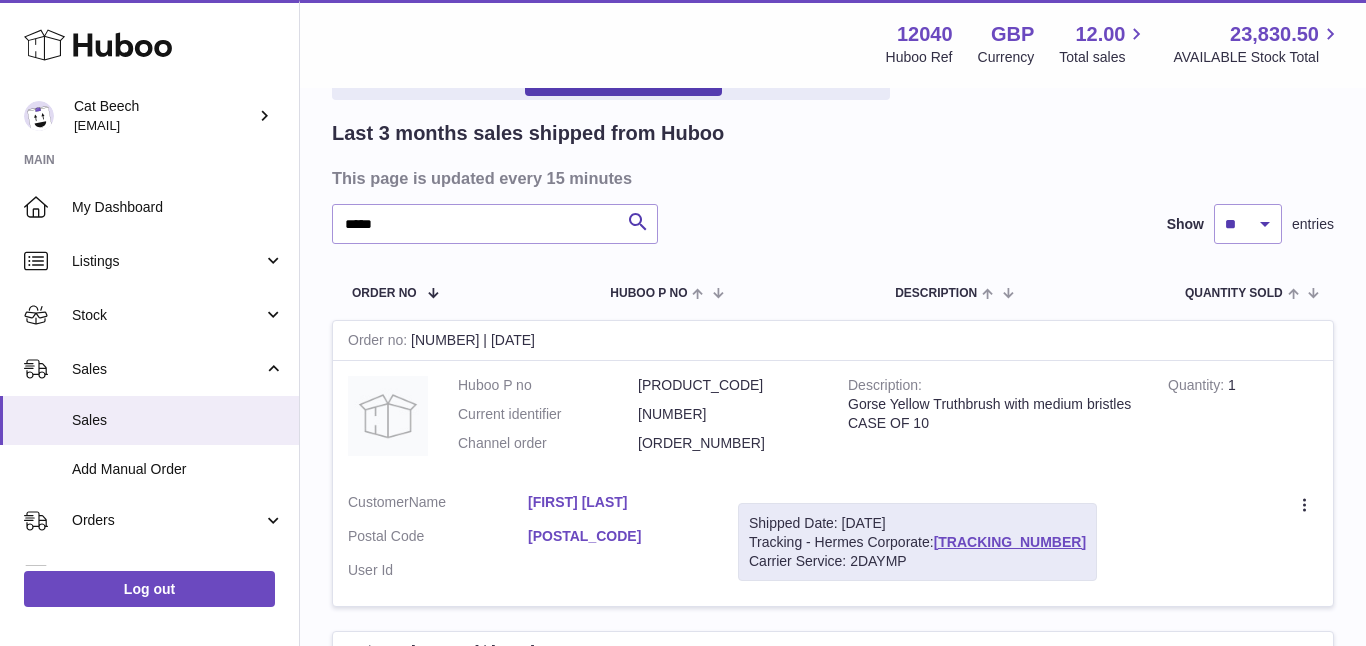 drag, startPoint x: 1073, startPoint y: 545, endPoint x: 936, endPoint y: 539, distance: 137.13132 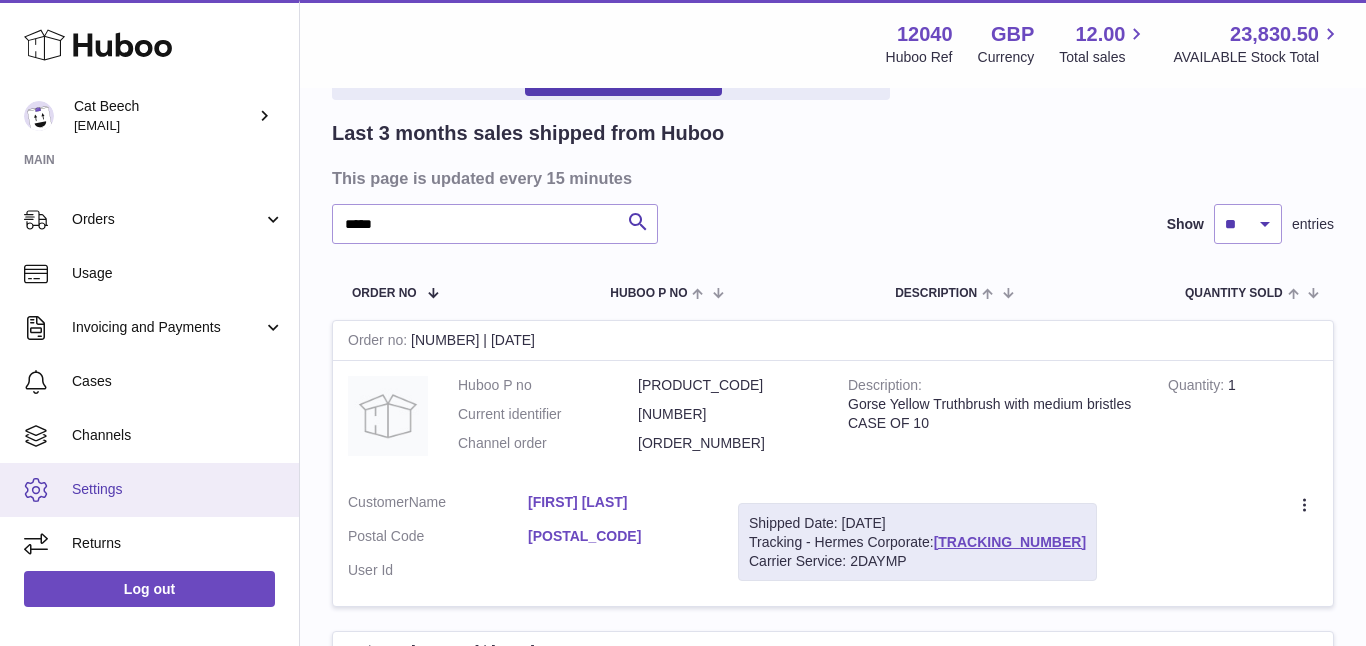 scroll, scrollTop: 306, scrollLeft: 0, axis: vertical 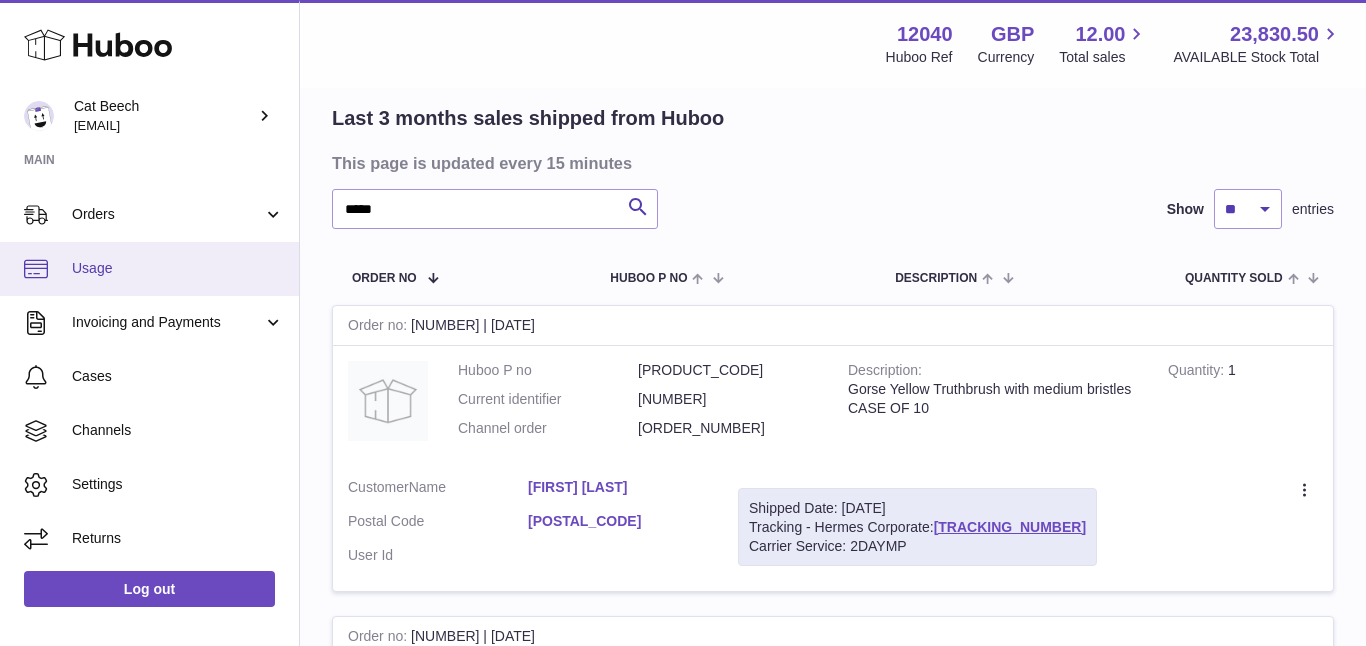 click on "Usage" at bounding box center [178, 268] 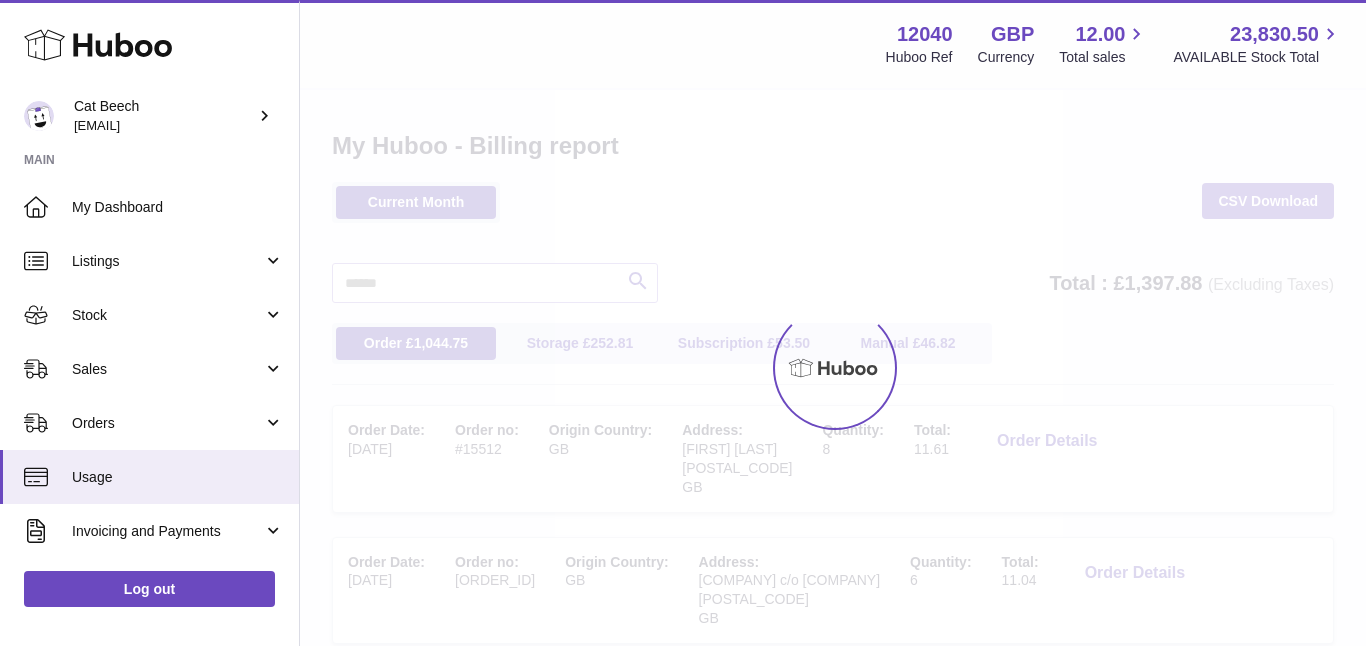 scroll, scrollTop: 0, scrollLeft: 0, axis: both 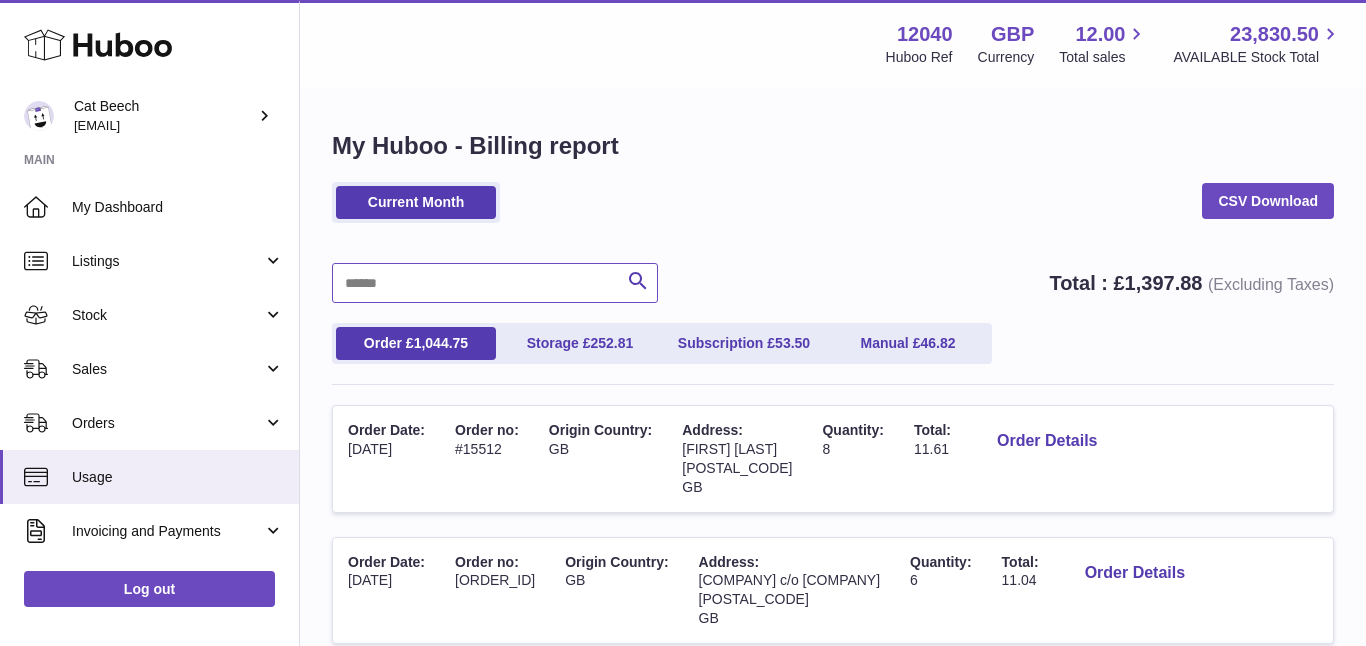 click at bounding box center [495, 283] 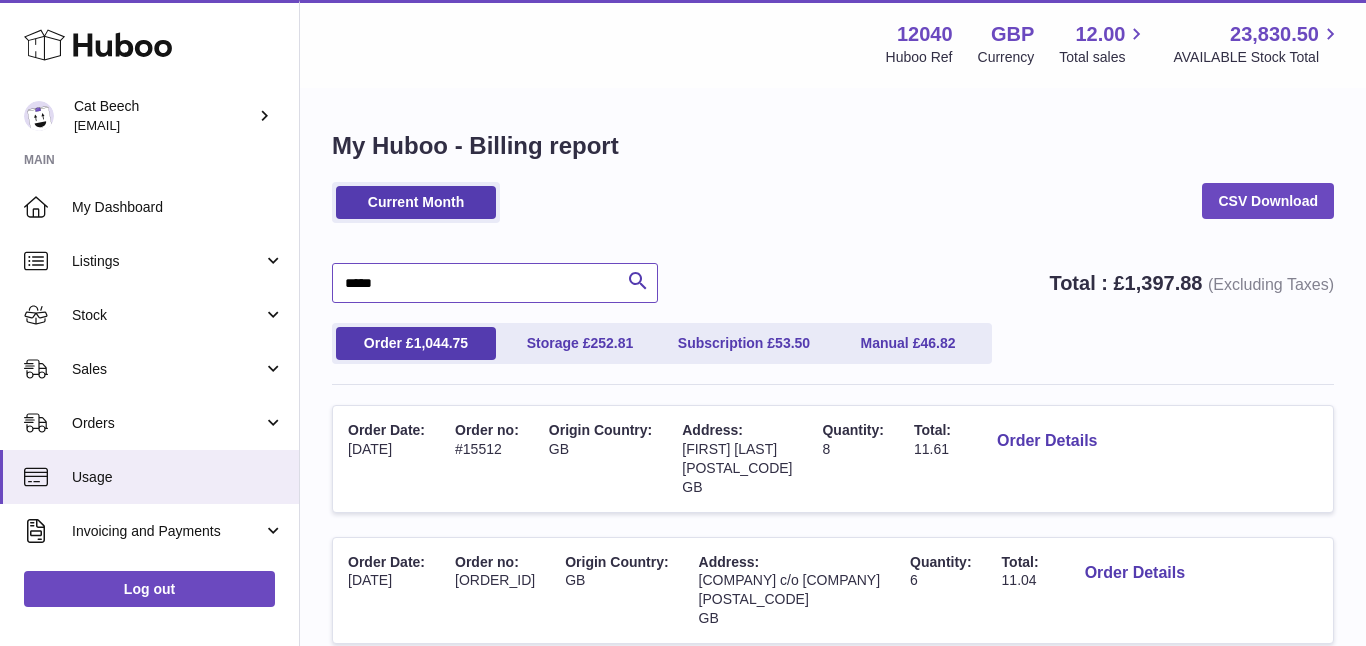 type on "*****" 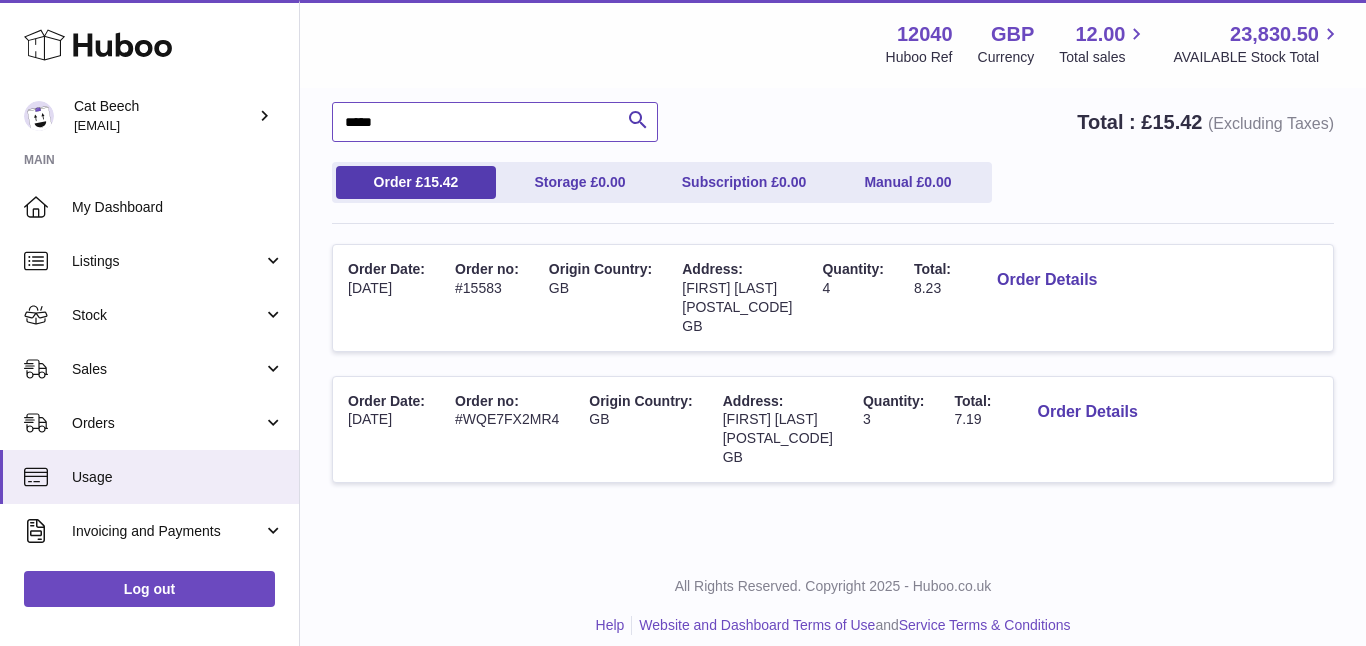 scroll, scrollTop: 170, scrollLeft: 0, axis: vertical 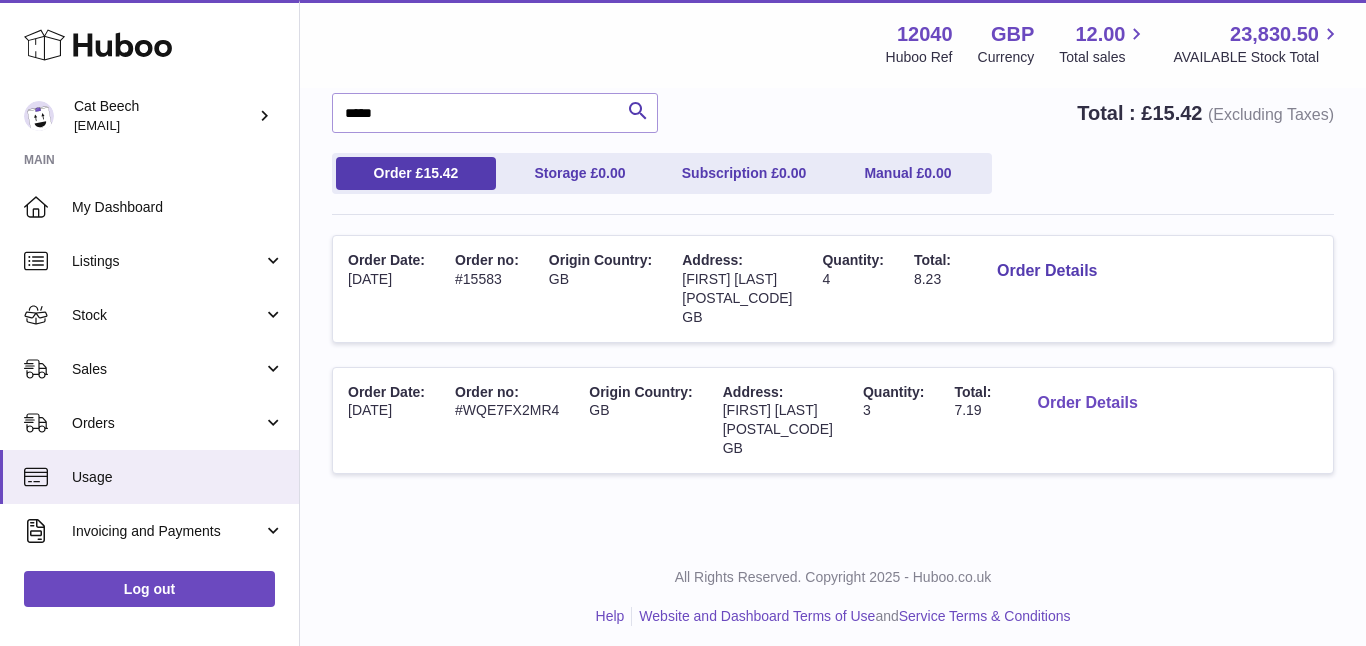 click on "Order Details" at bounding box center (1087, 403) 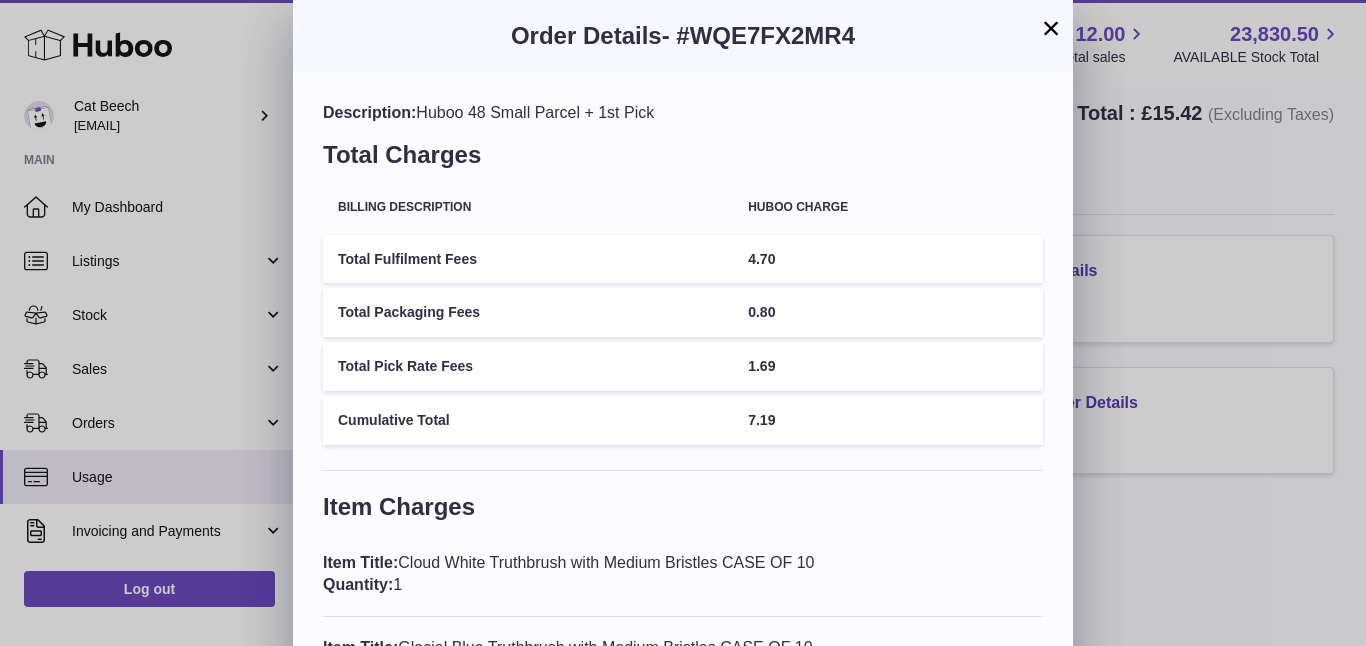 click on "×" at bounding box center (1051, 28) 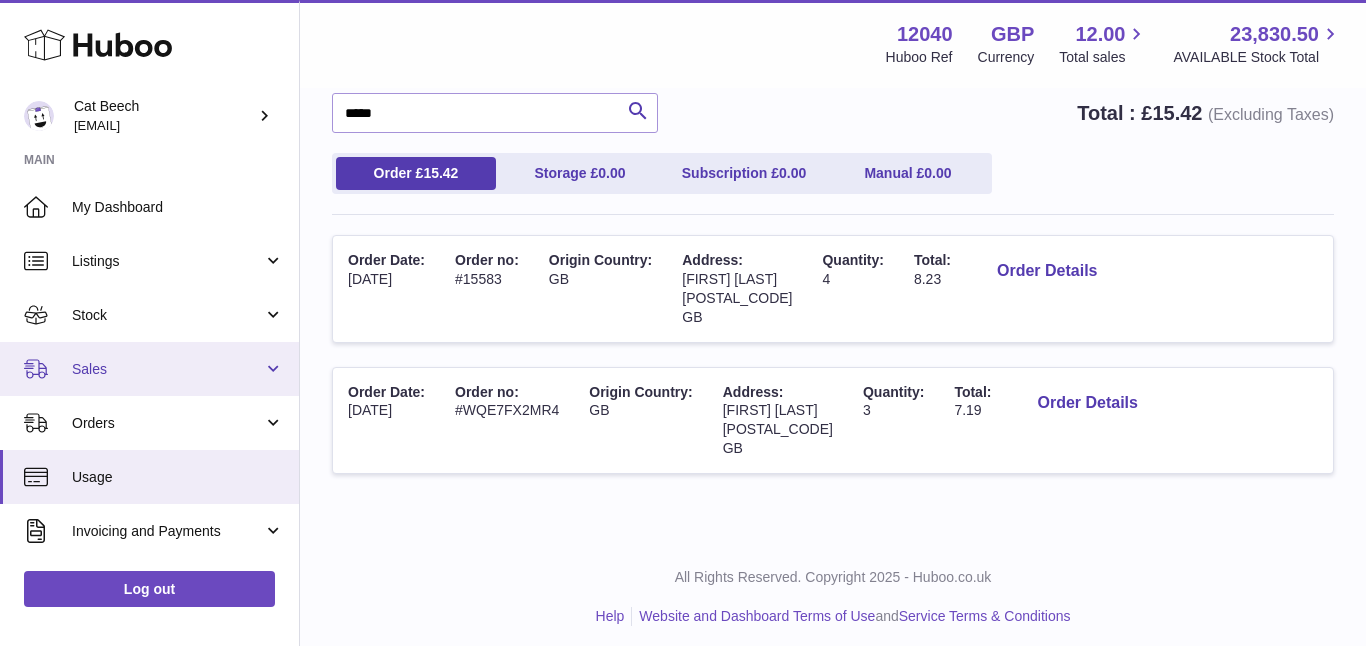 click on "Sales" at bounding box center [167, 369] 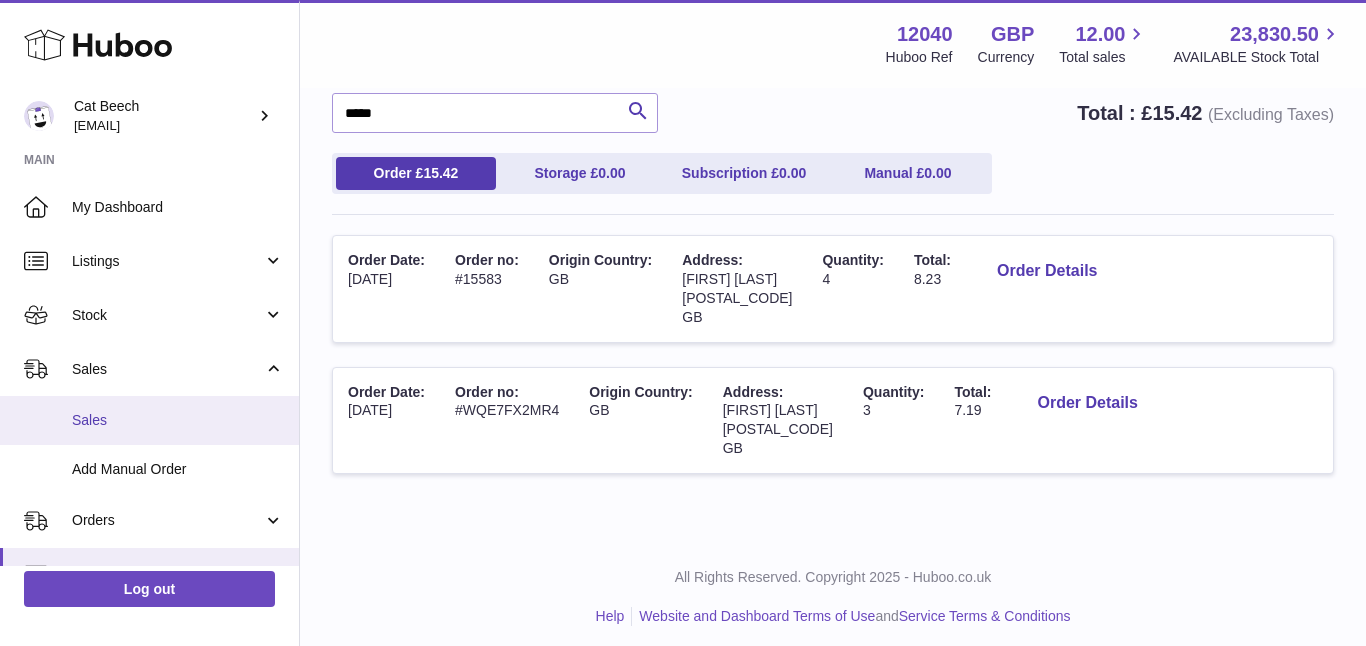click on "Sales" at bounding box center [178, 420] 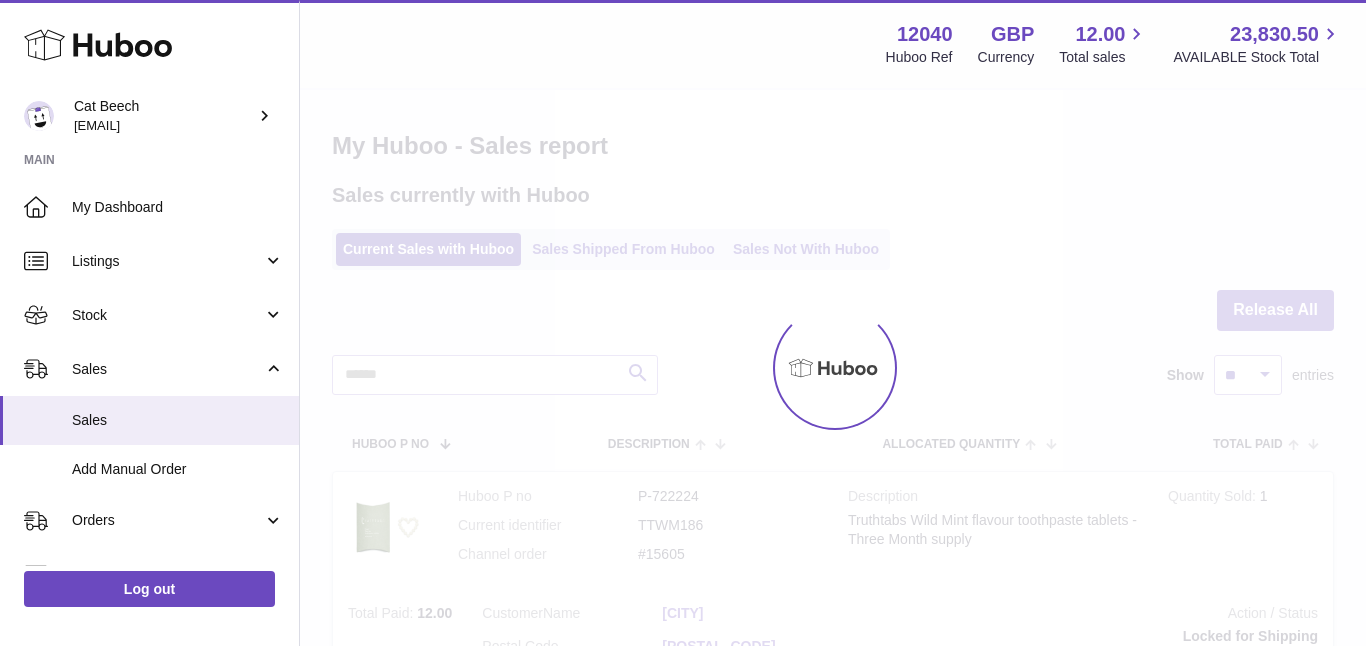 scroll, scrollTop: 0, scrollLeft: 0, axis: both 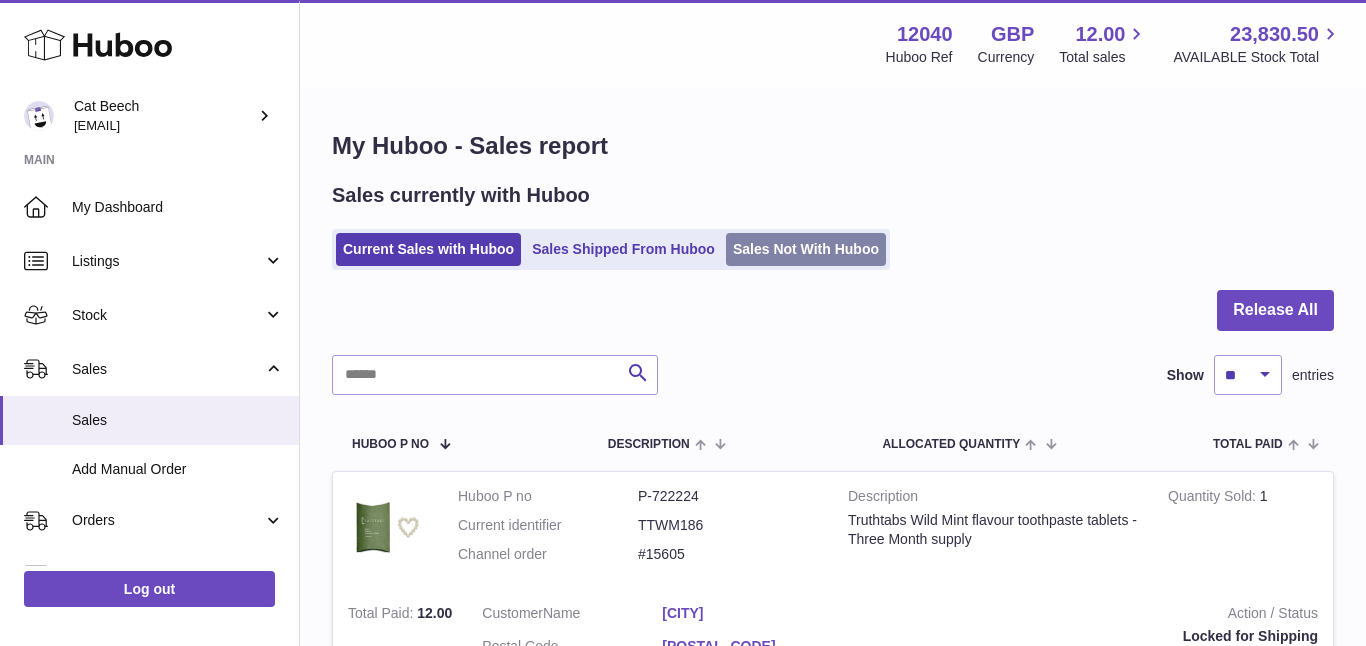 click on "Sales Not With Huboo" at bounding box center (806, 249) 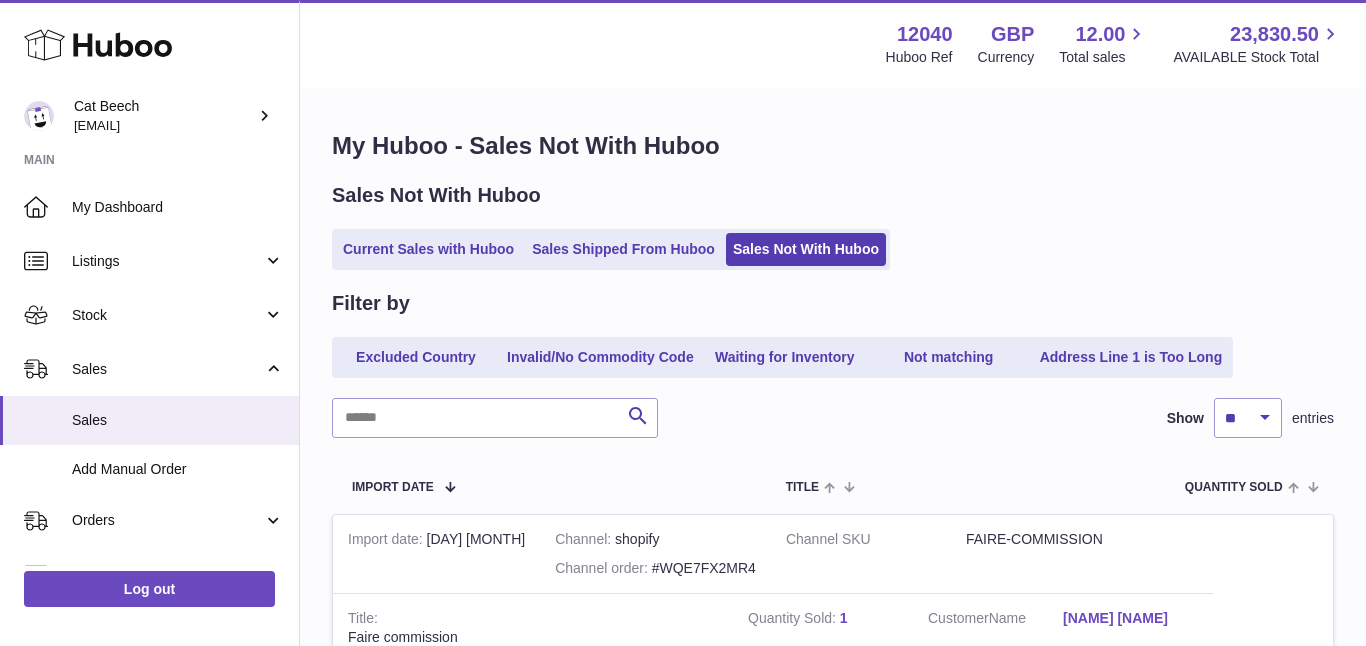 scroll, scrollTop: 0, scrollLeft: 0, axis: both 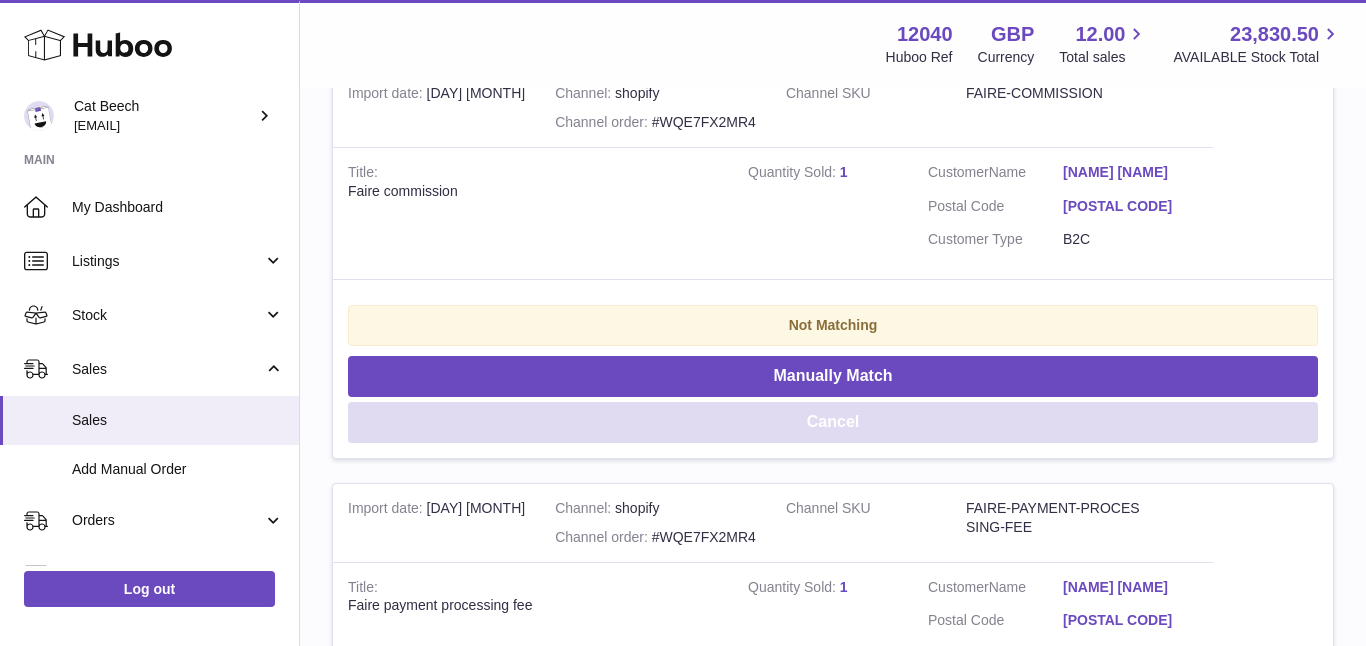 click on "Cancel" at bounding box center (833, 422) 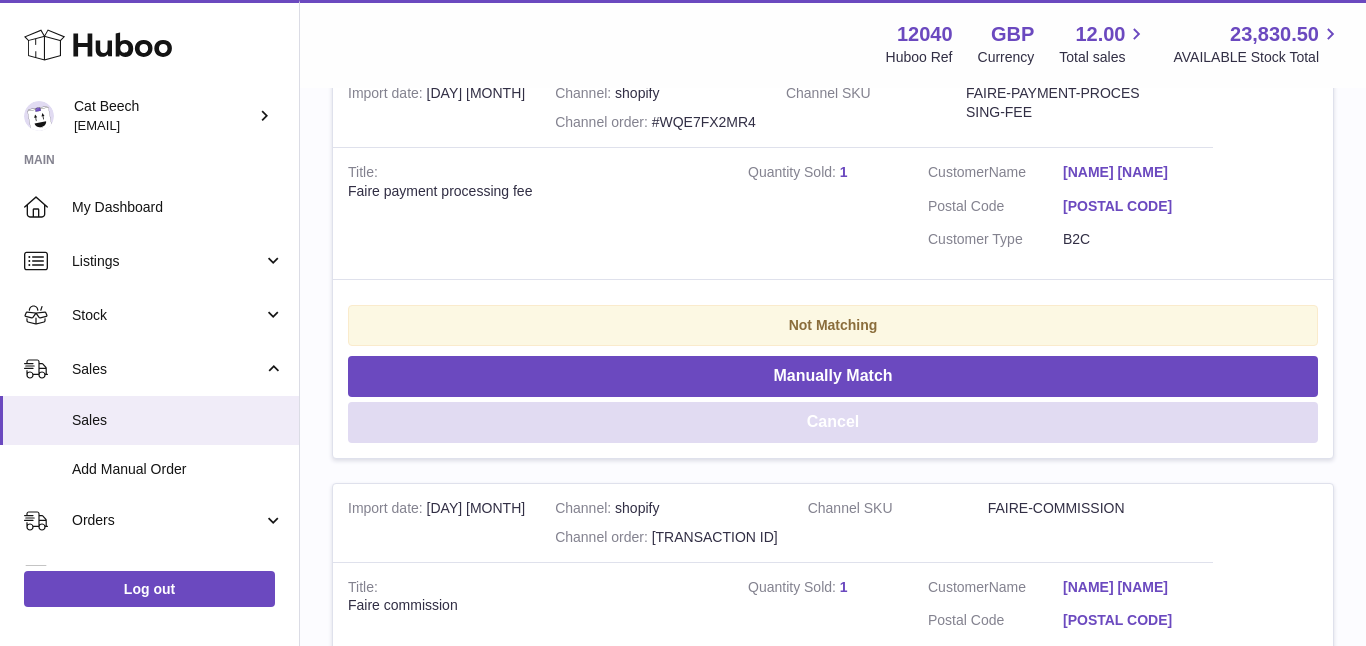 click on "Cancel" at bounding box center [833, 422] 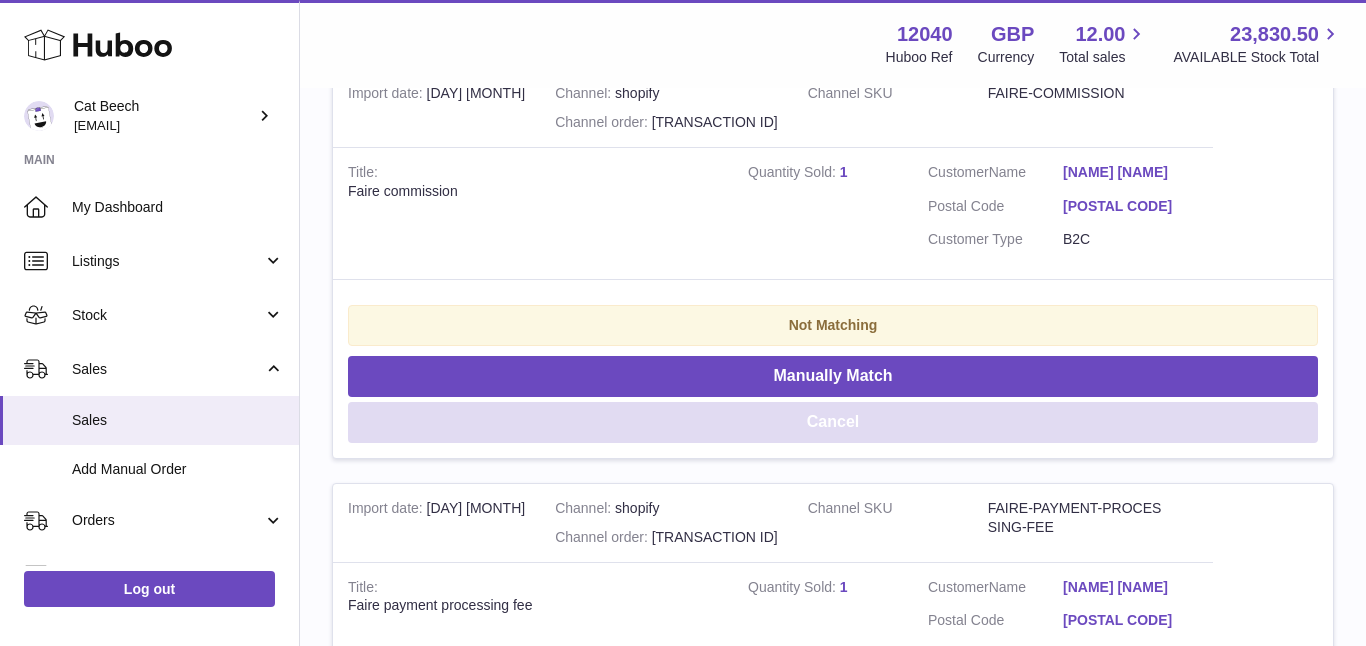 click on "Cancel" at bounding box center (833, 422) 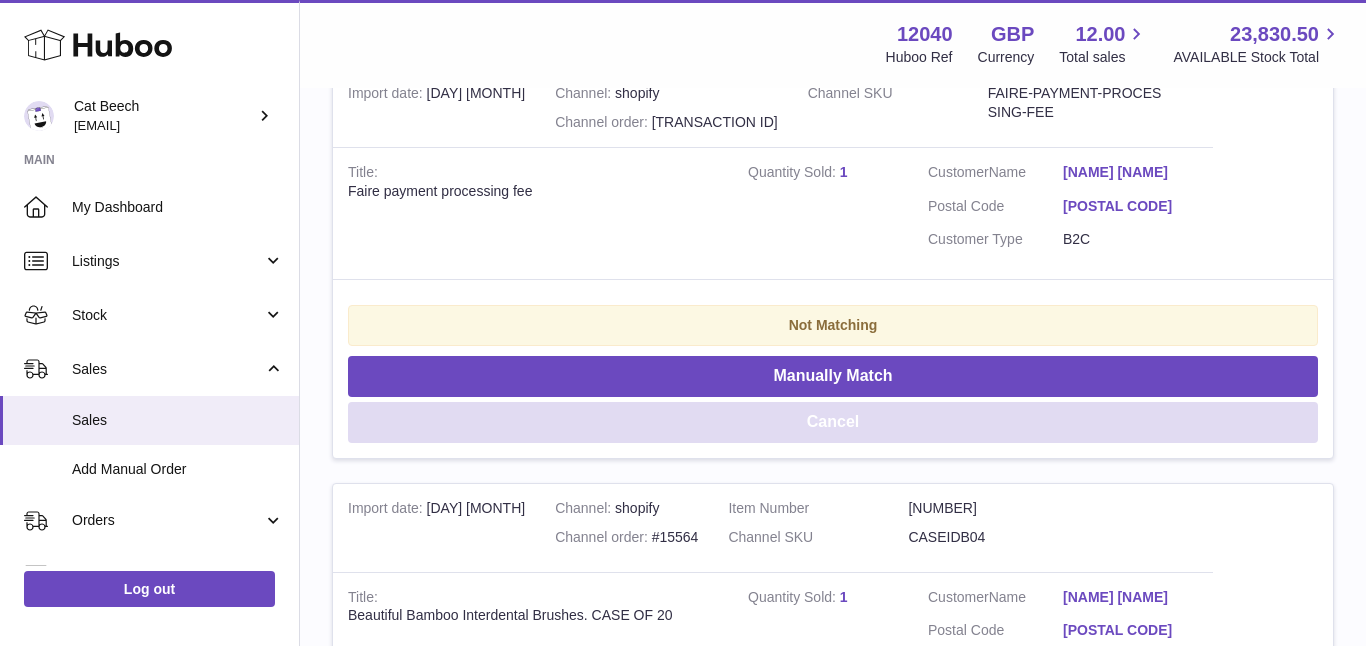 click on "Cancel" at bounding box center (833, 422) 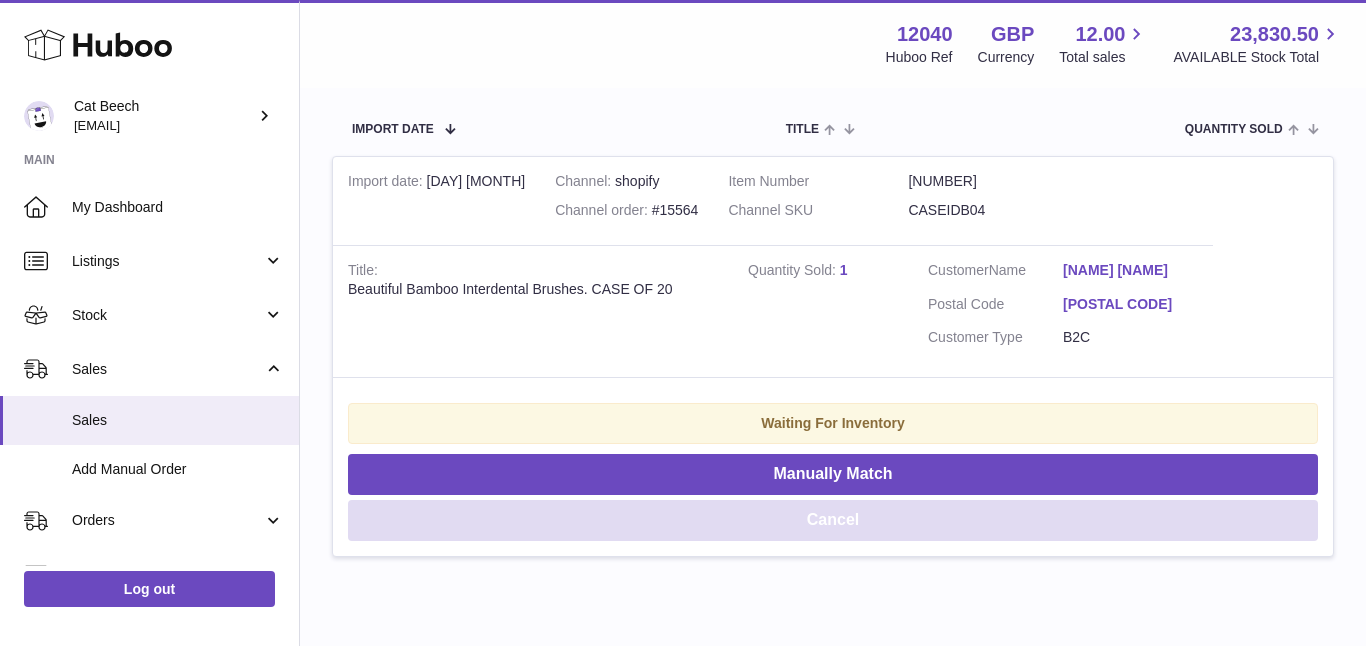 scroll, scrollTop: 352, scrollLeft: 0, axis: vertical 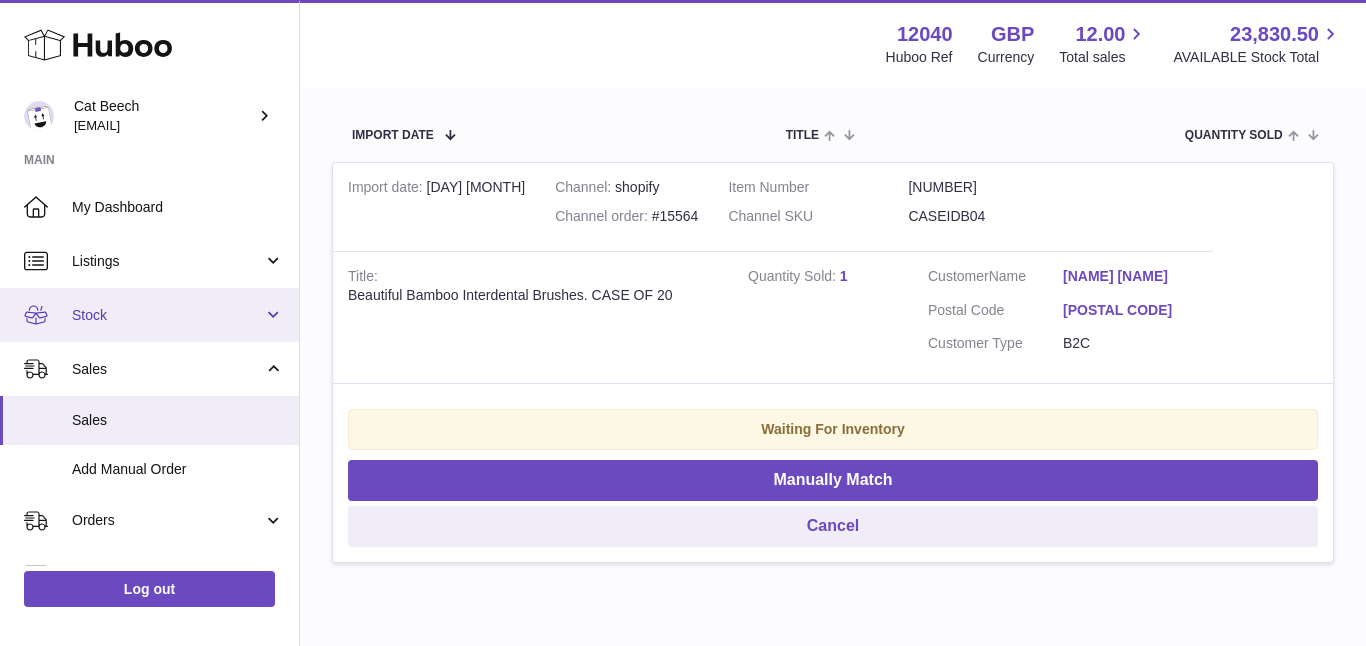 click on "Stock" at bounding box center (167, 315) 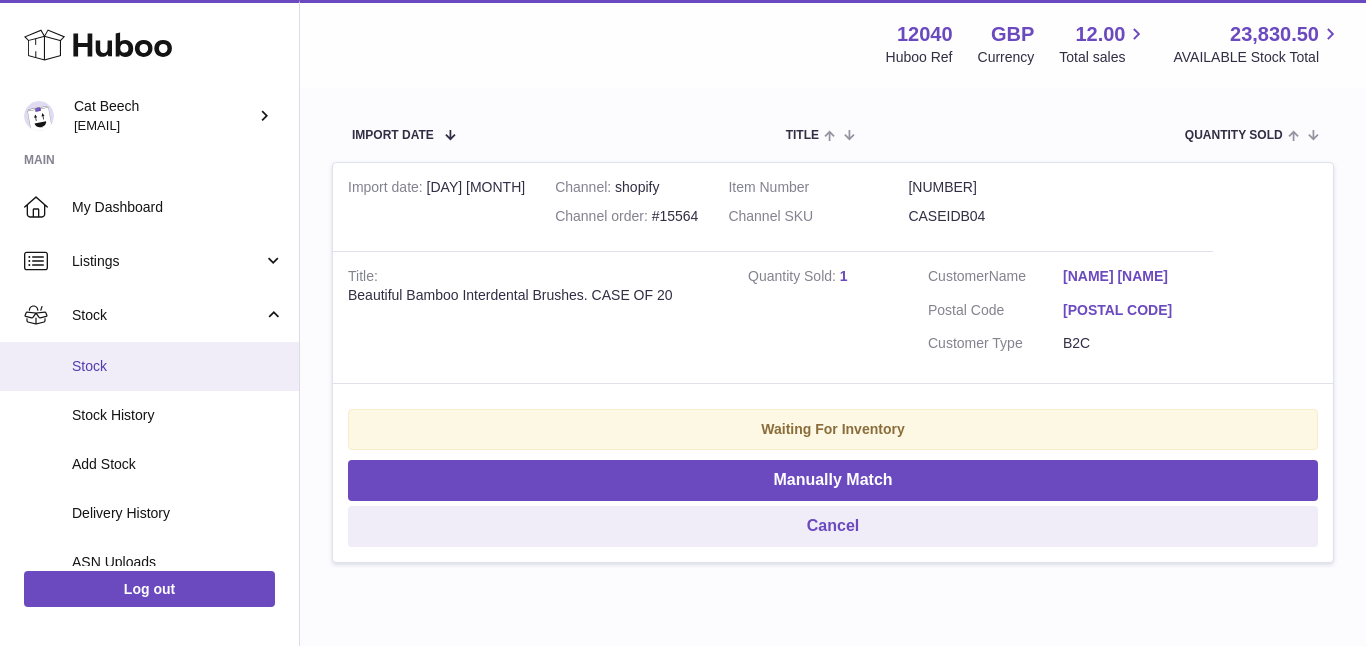 click on "Stock" at bounding box center [178, 366] 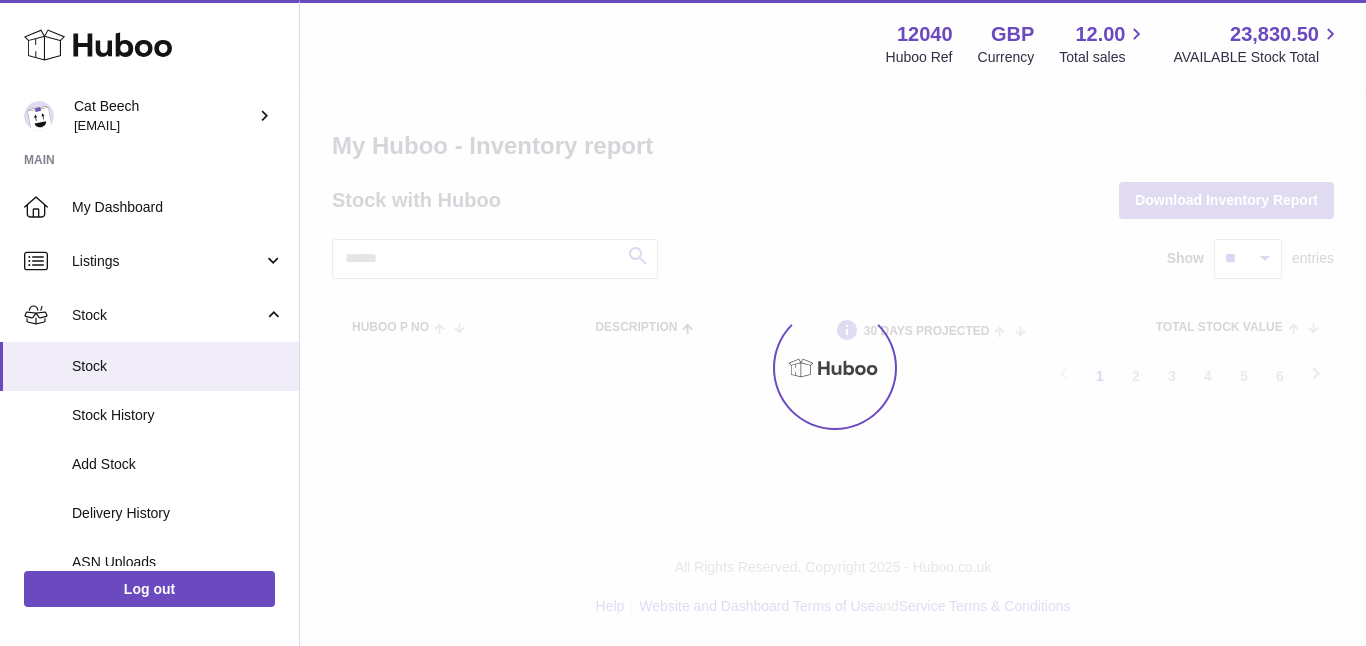scroll, scrollTop: 0, scrollLeft: 0, axis: both 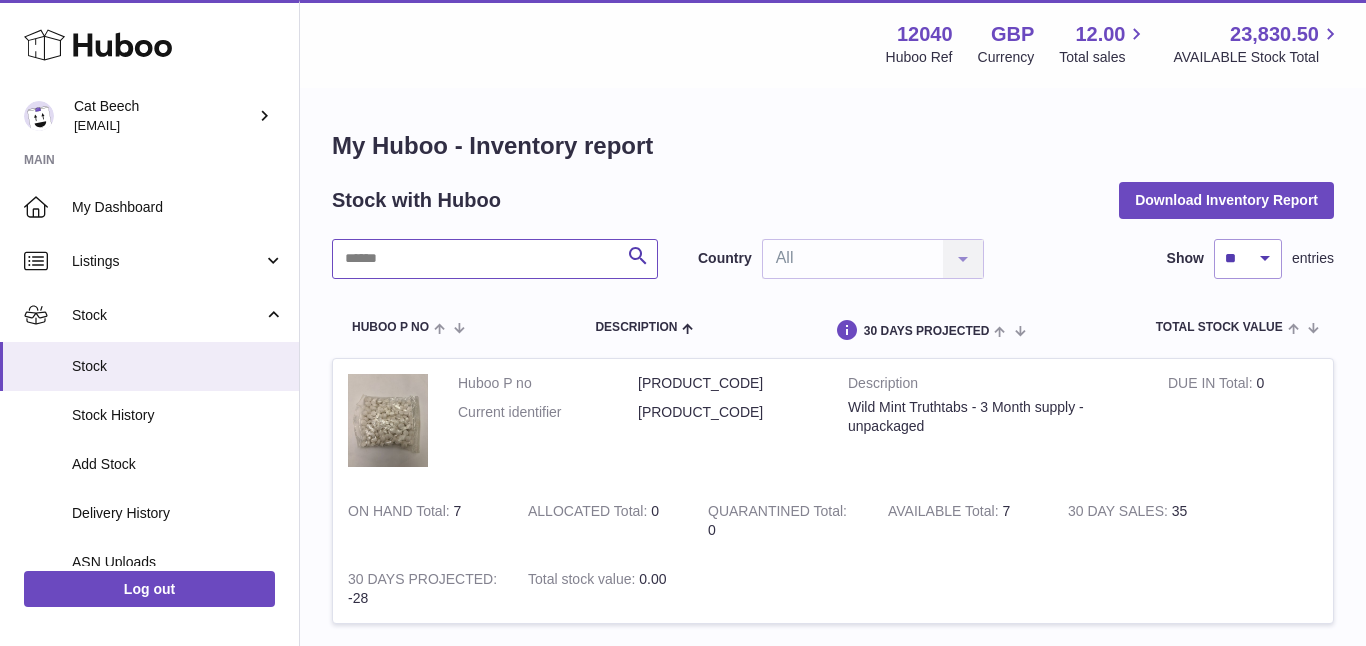 click at bounding box center [495, 259] 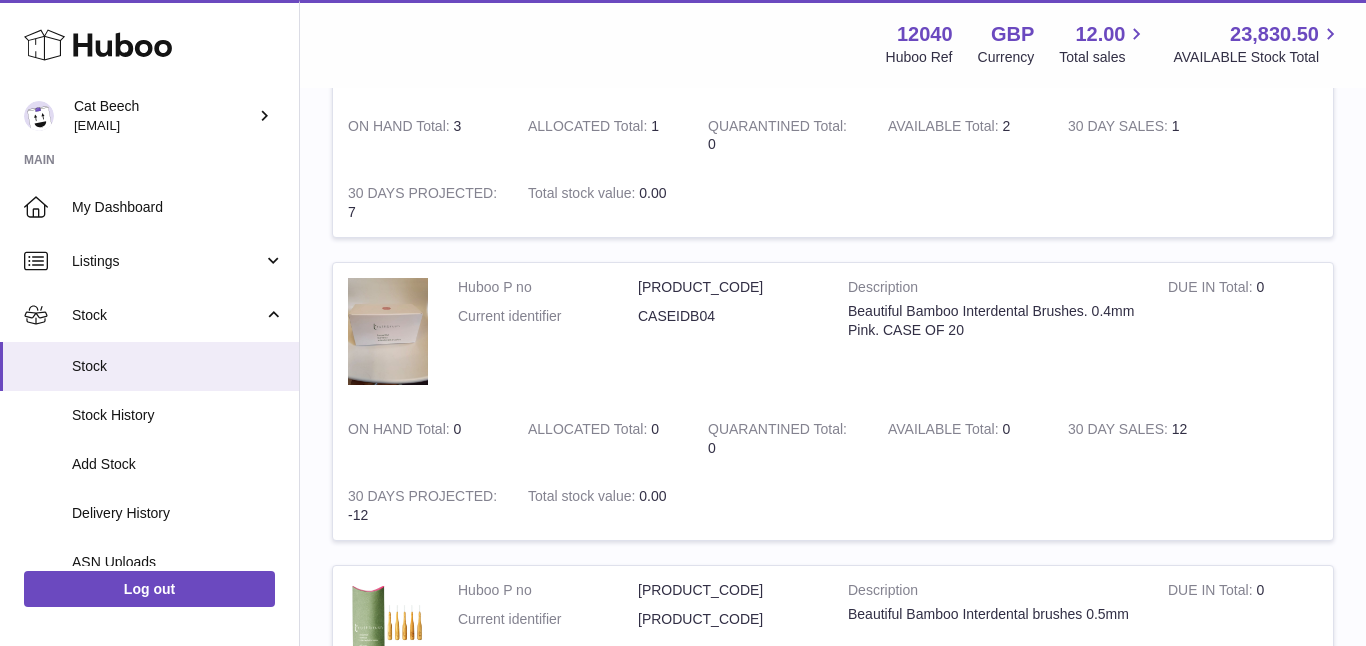 scroll, scrollTop: 0, scrollLeft: 0, axis: both 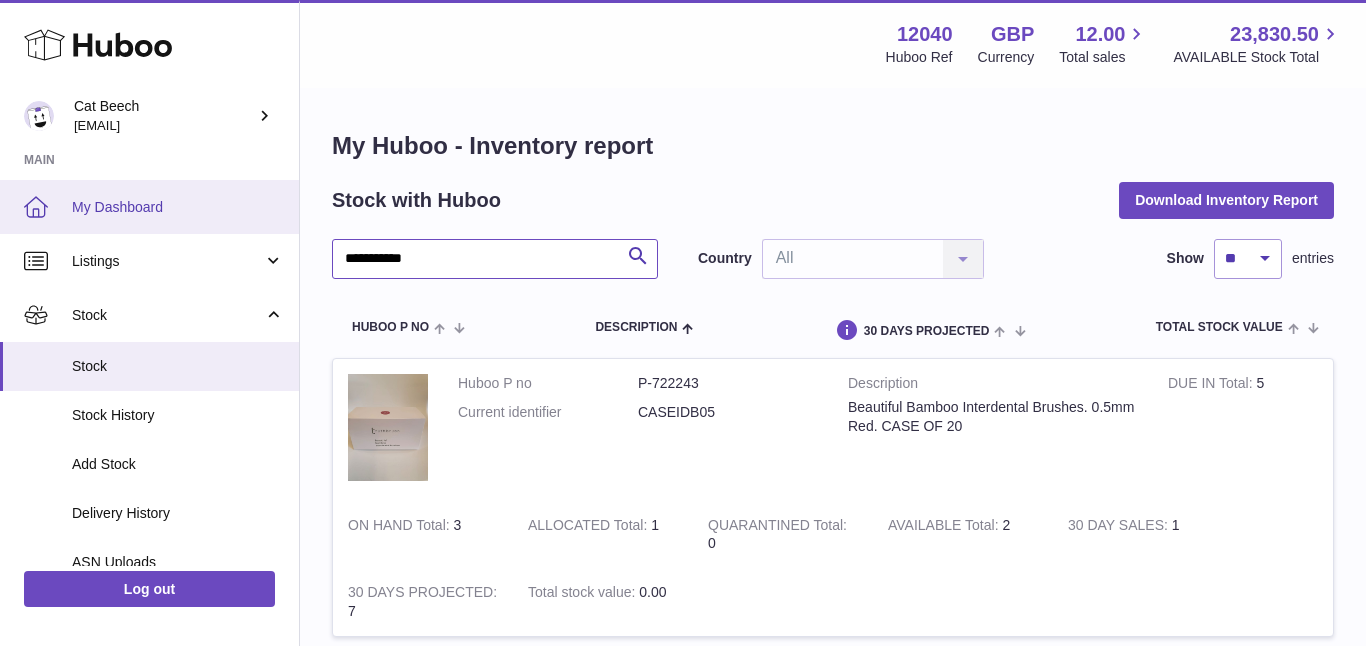 type on "**********" 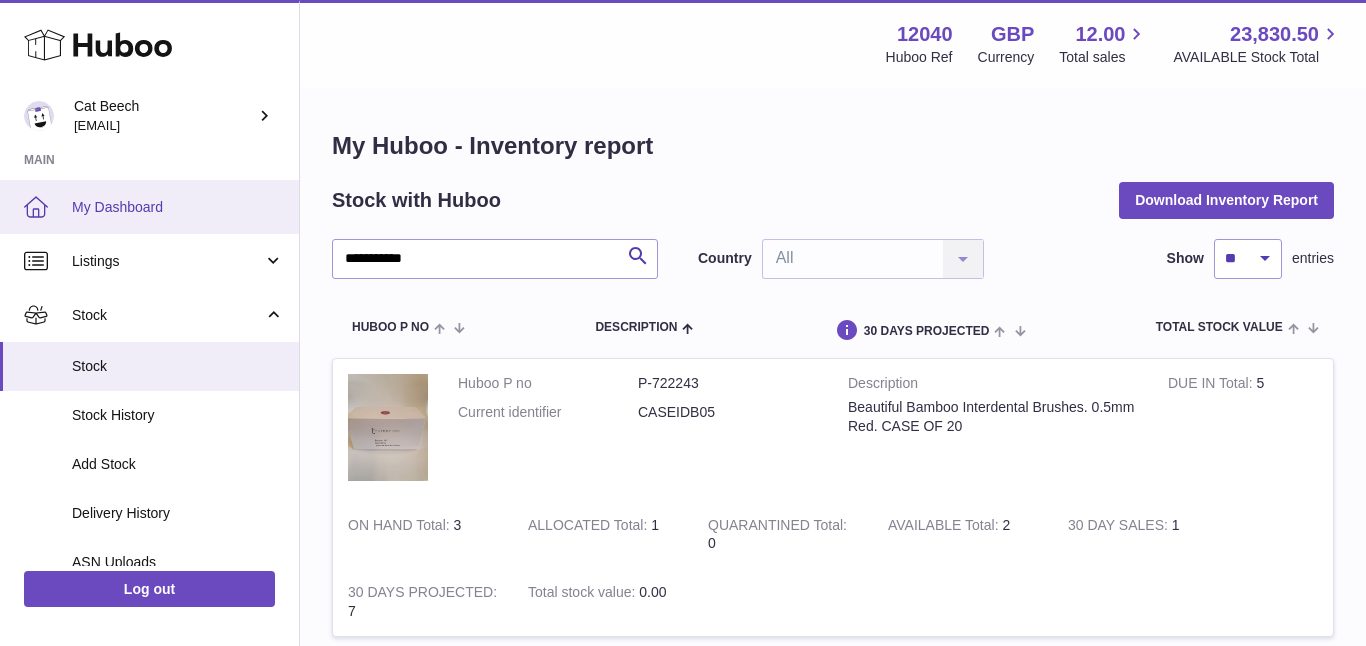 click on "My Dashboard" at bounding box center [178, 207] 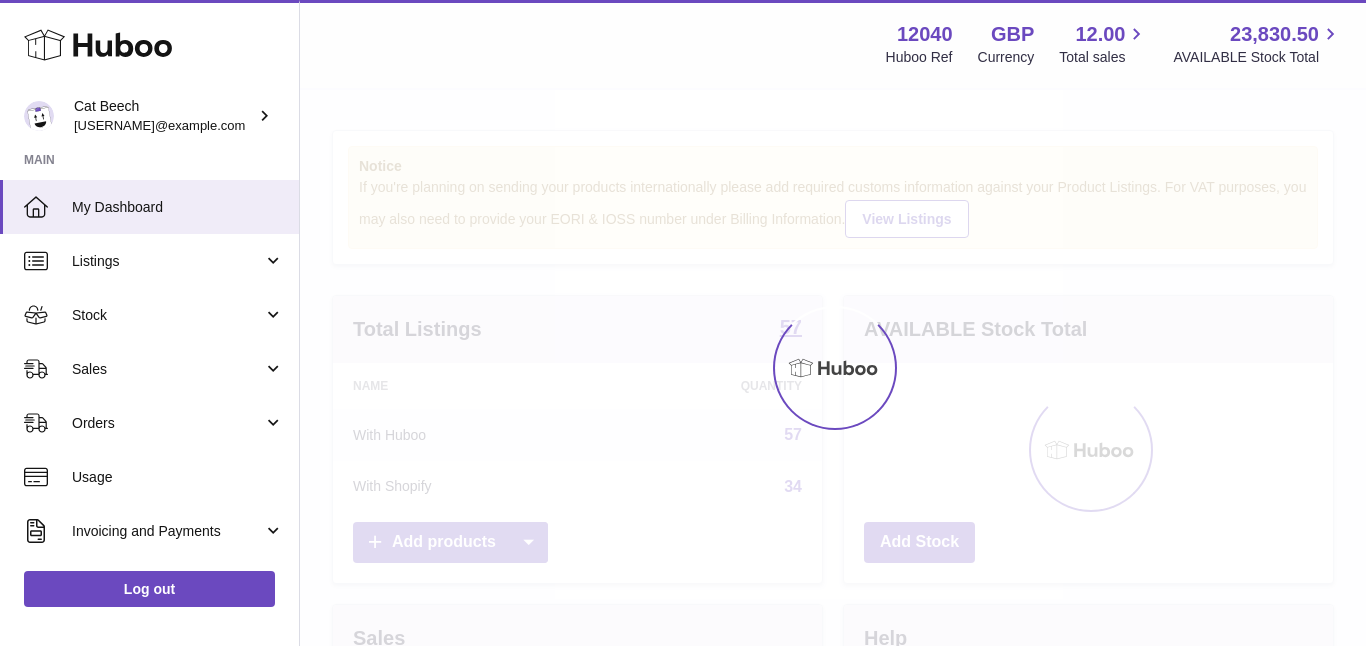 scroll, scrollTop: 0, scrollLeft: 0, axis: both 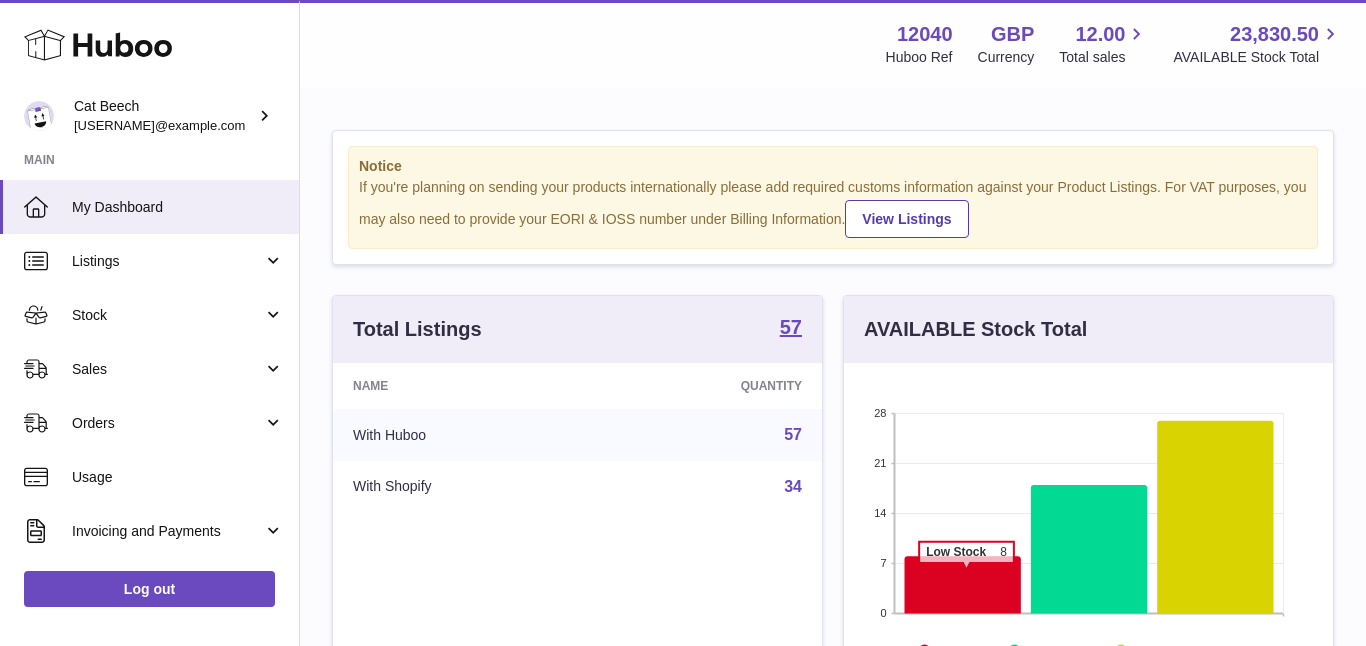 click 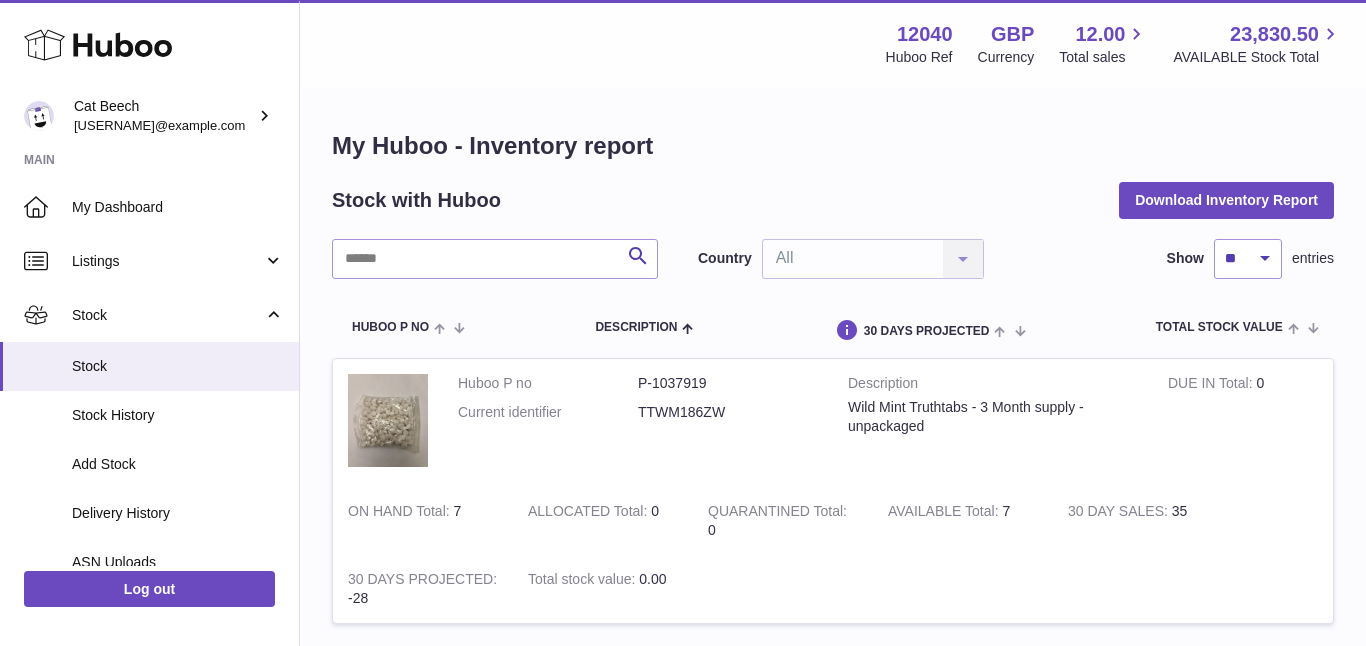 scroll, scrollTop: 334, scrollLeft: 0, axis: vertical 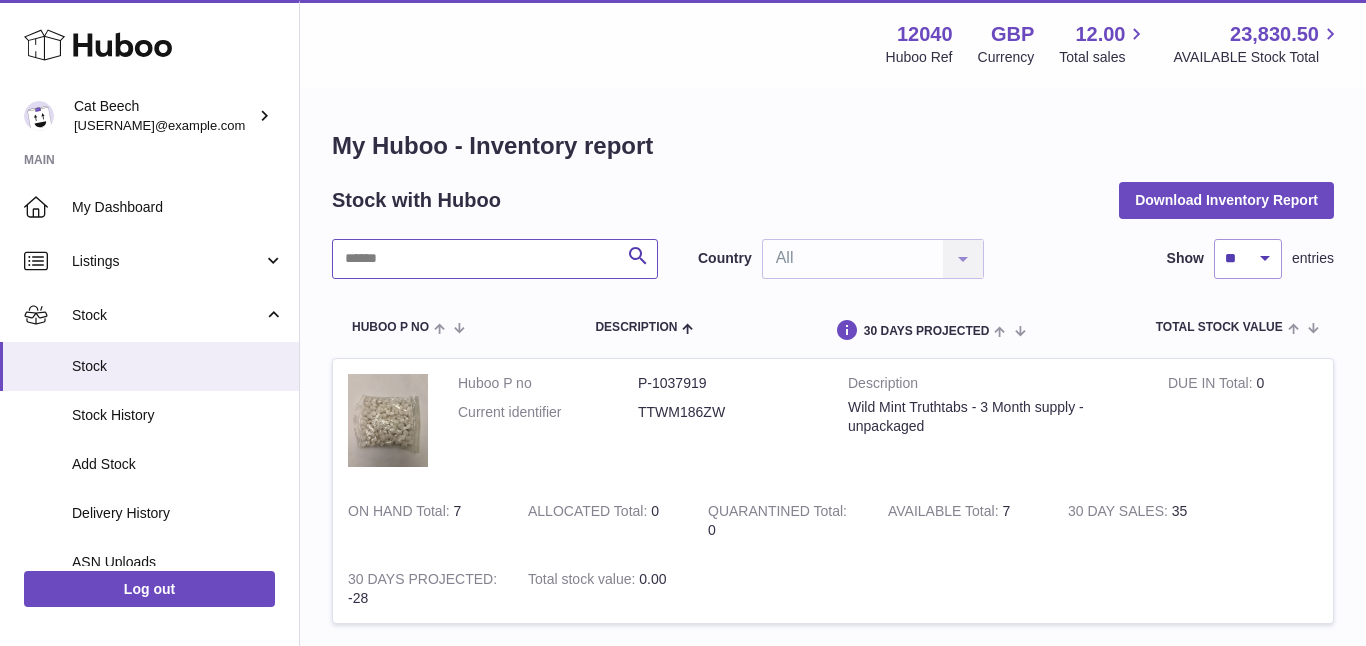 click at bounding box center [495, 259] 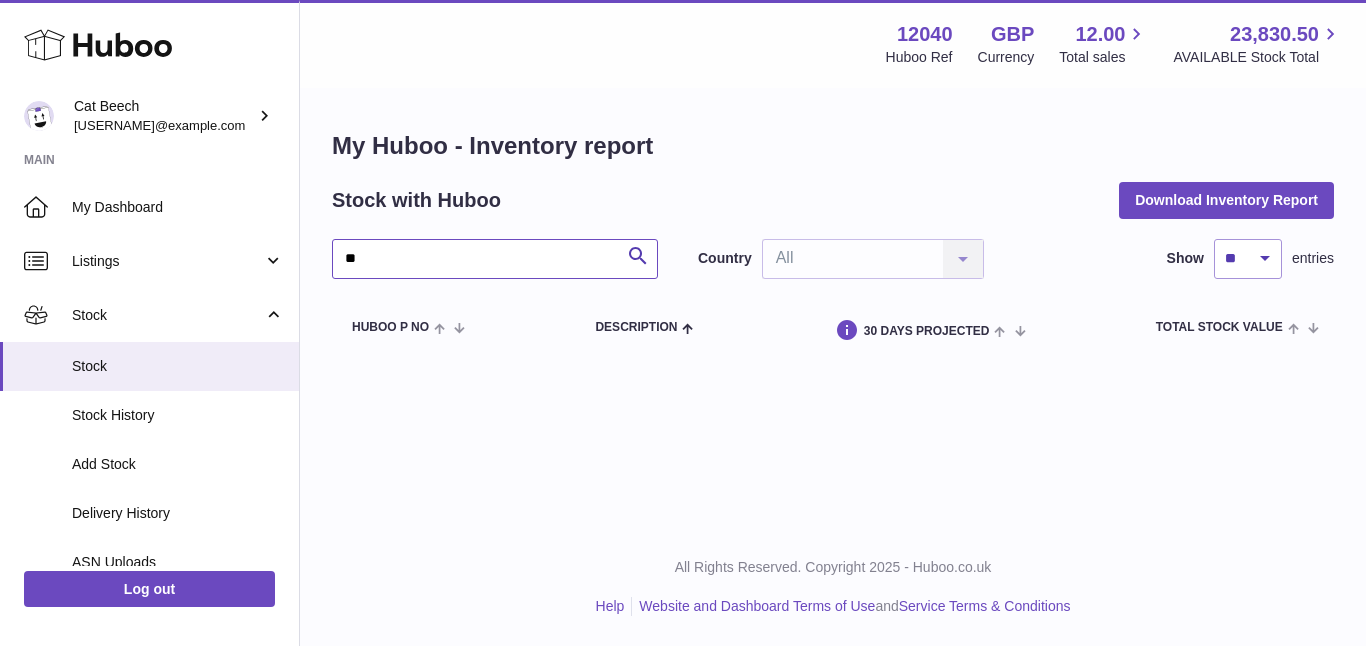 type on "*" 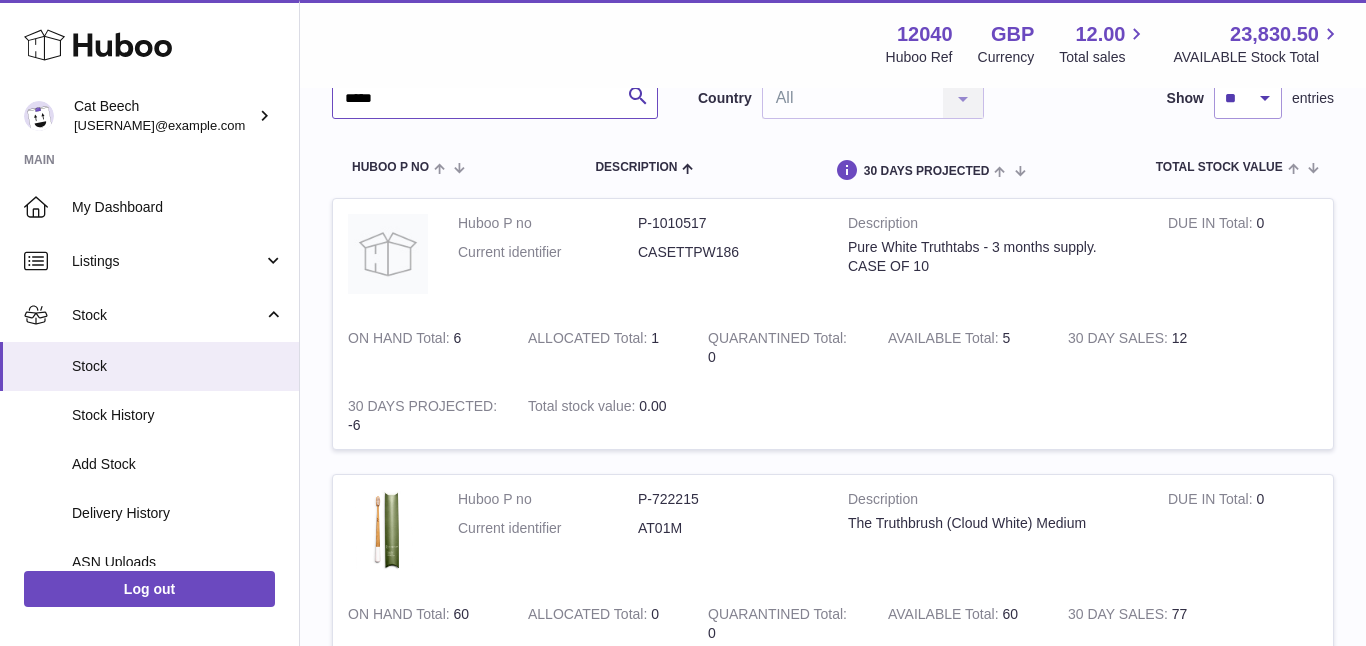 scroll, scrollTop: 0, scrollLeft: 0, axis: both 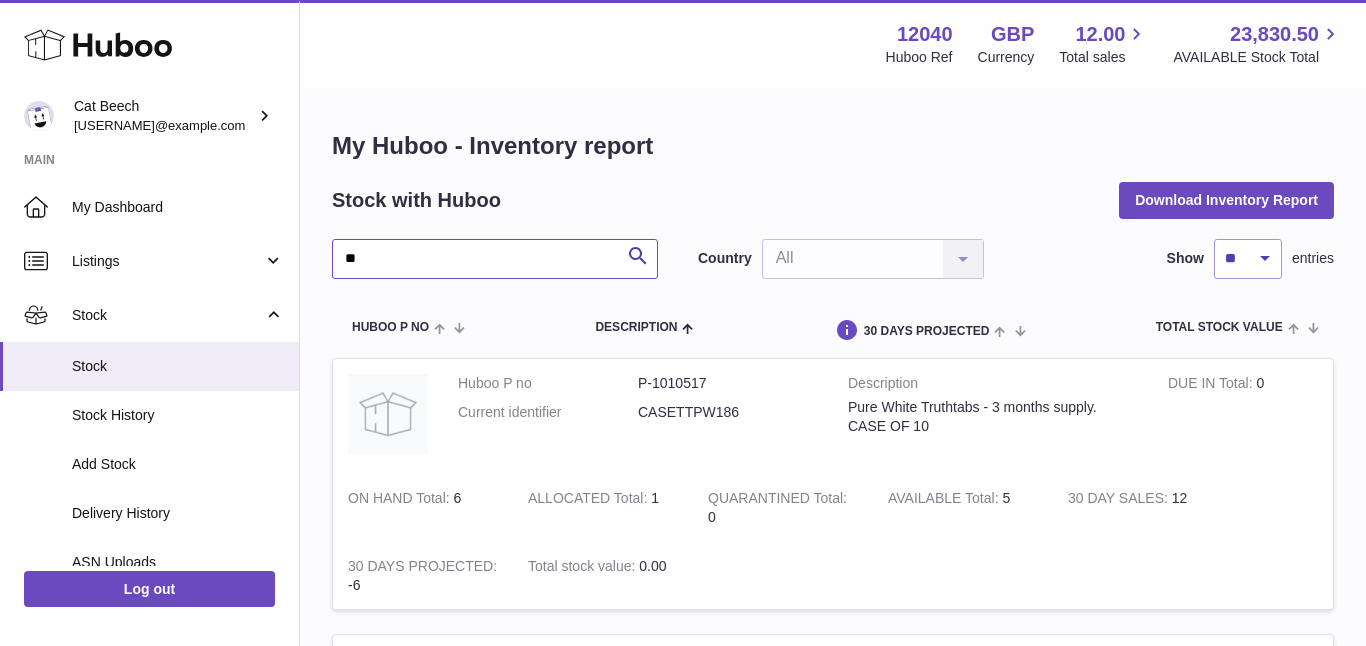 type on "*" 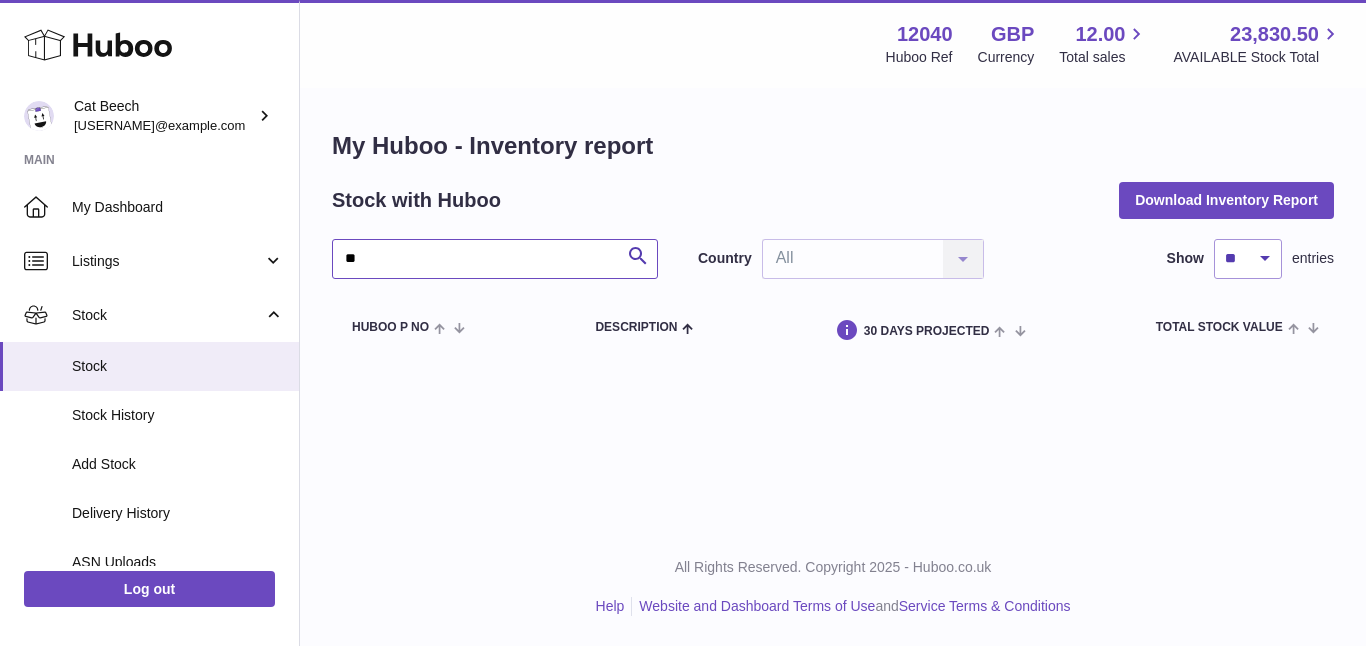 type on "*" 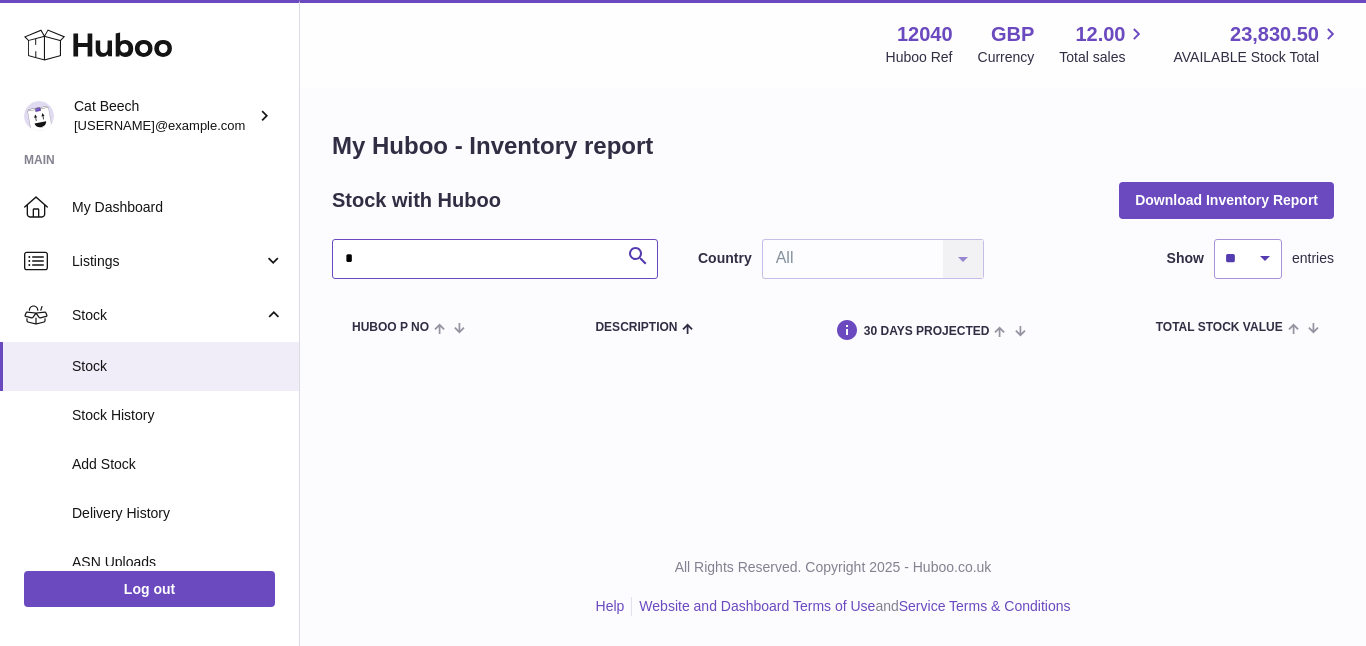 type 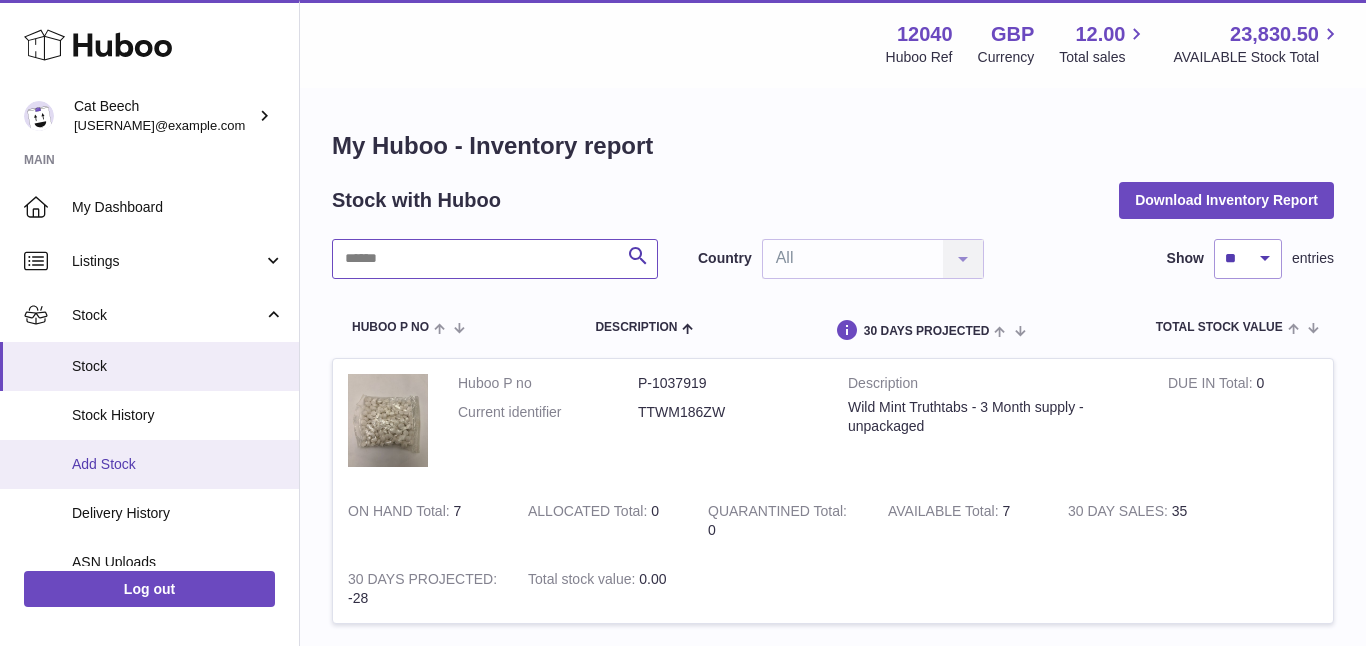 scroll, scrollTop: 1, scrollLeft: 0, axis: vertical 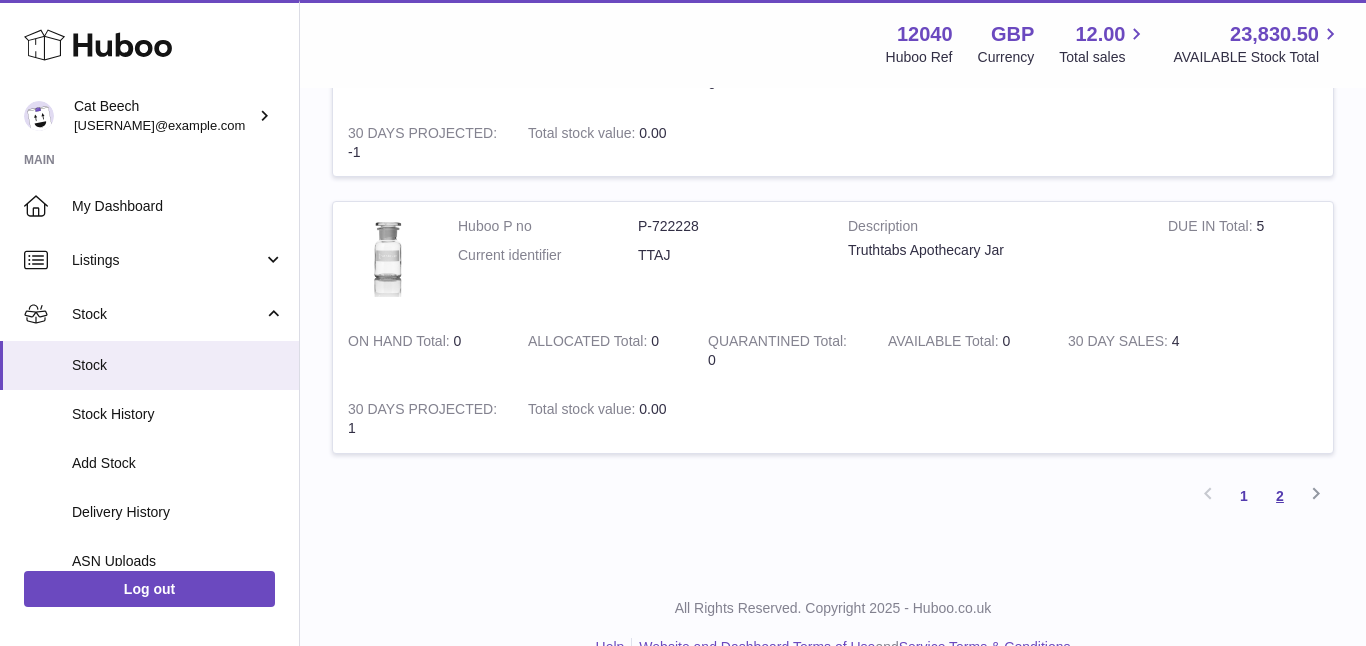 click on "2" at bounding box center (1280, 496) 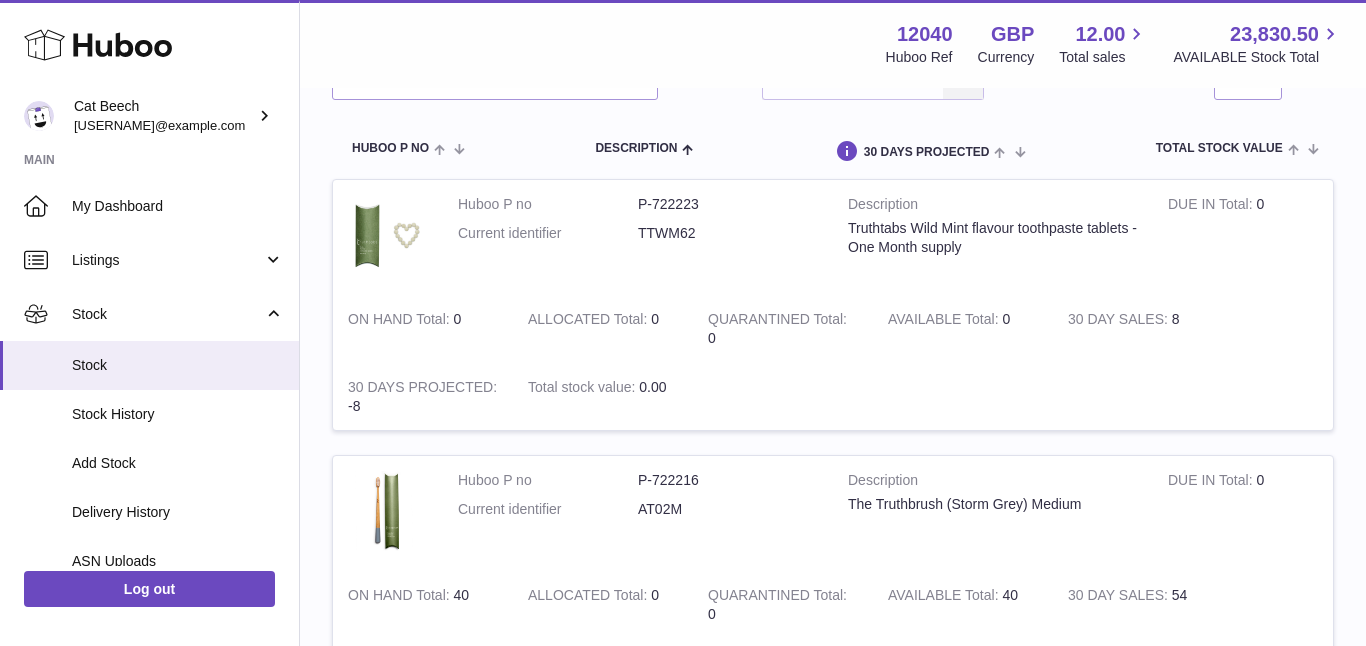 scroll, scrollTop: 0, scrollLeft: 0, axis: both 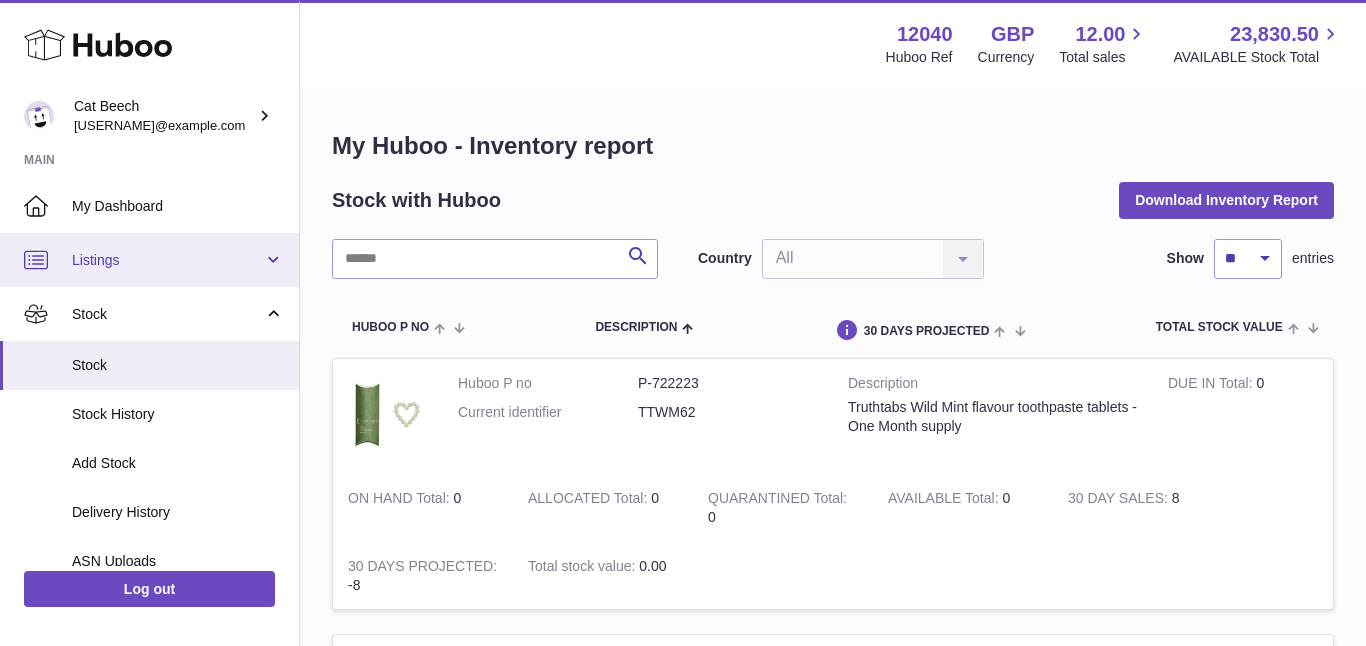 click on "Listings" at bounding box center (167, 260) 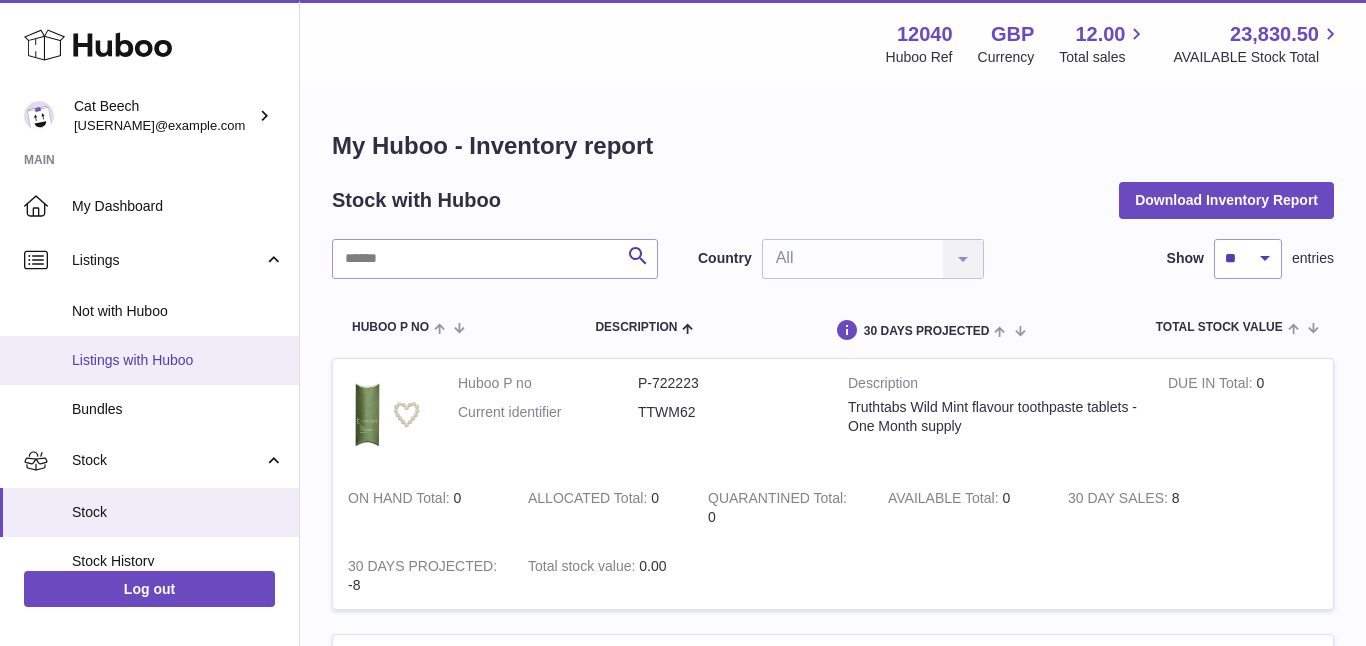 click on "Listings with Huboo" at bounding box center [178, 360] 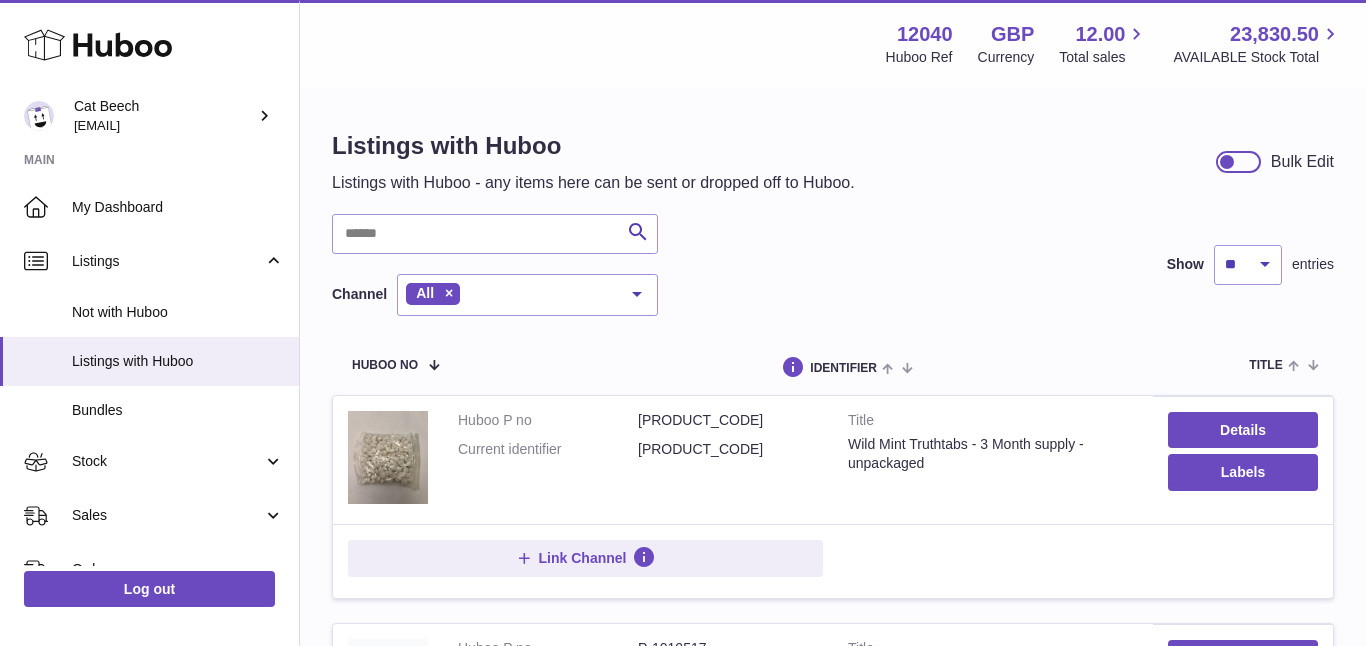 scroll, scrollTop: 0, scrollLeft: 0, axis: both 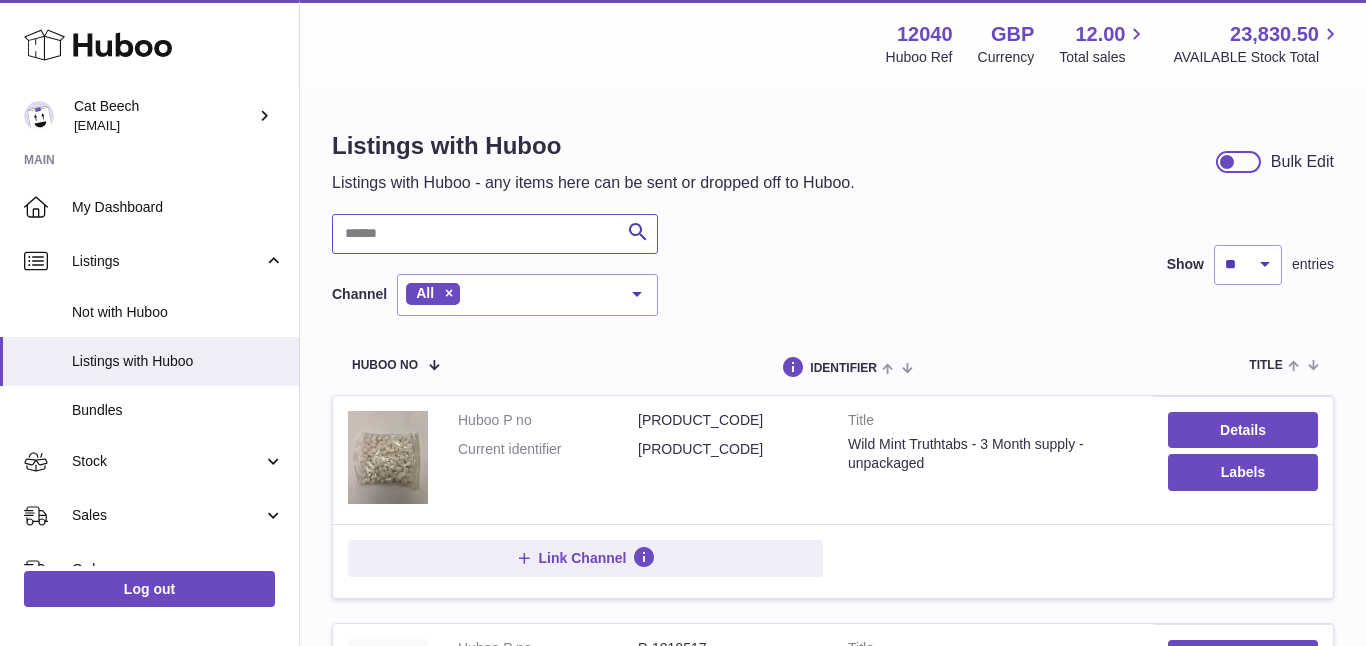 click at bounding box center (495, 234) 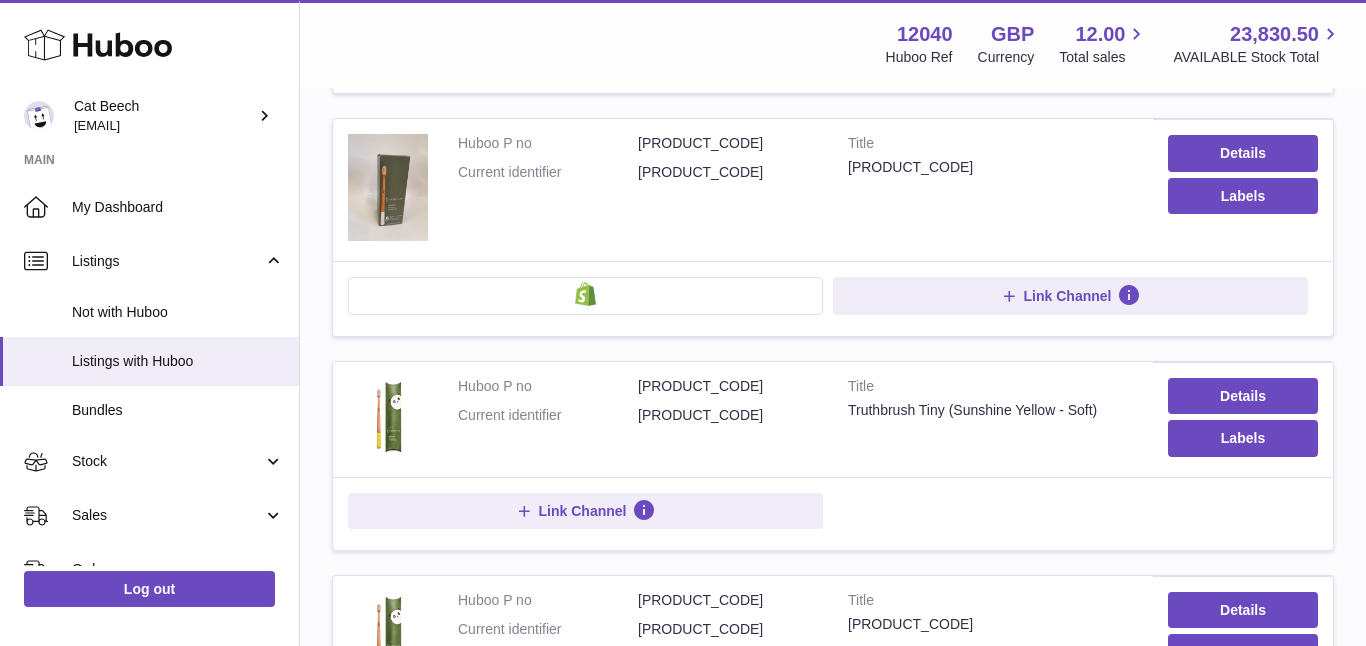 scroll, scrollTop: 1447, scrollLeft: 0, axis: vertical 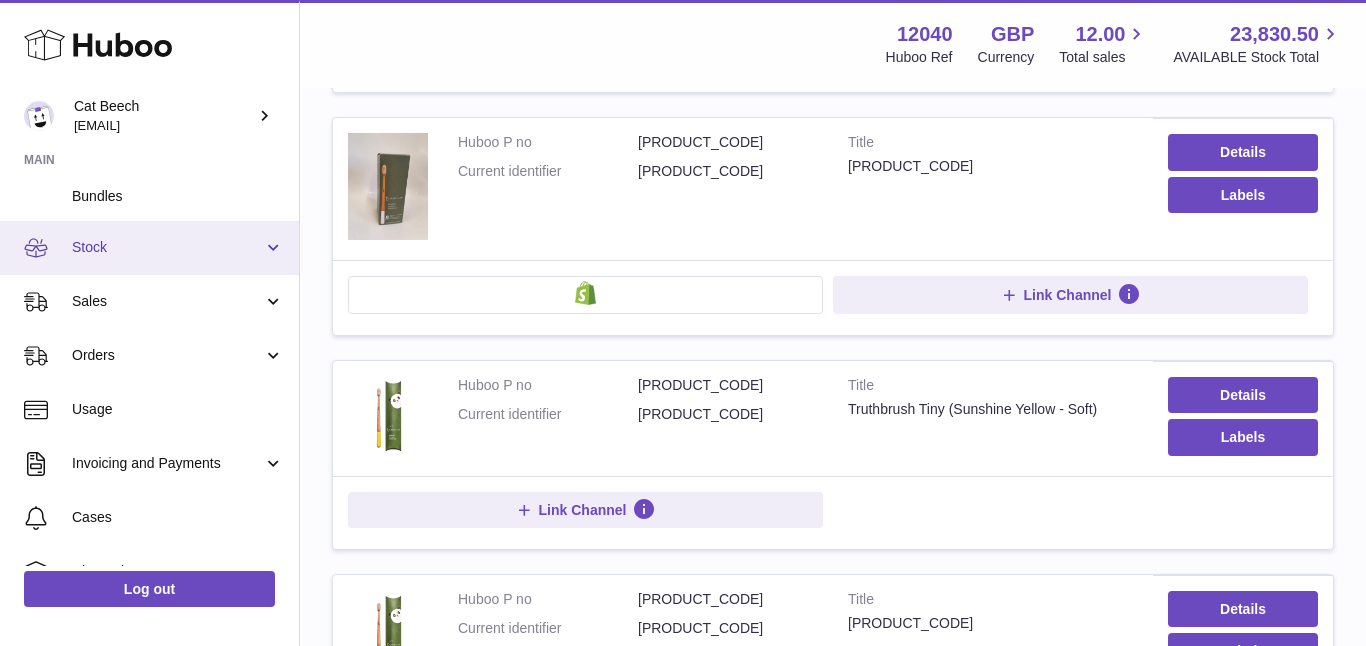 type on "***" 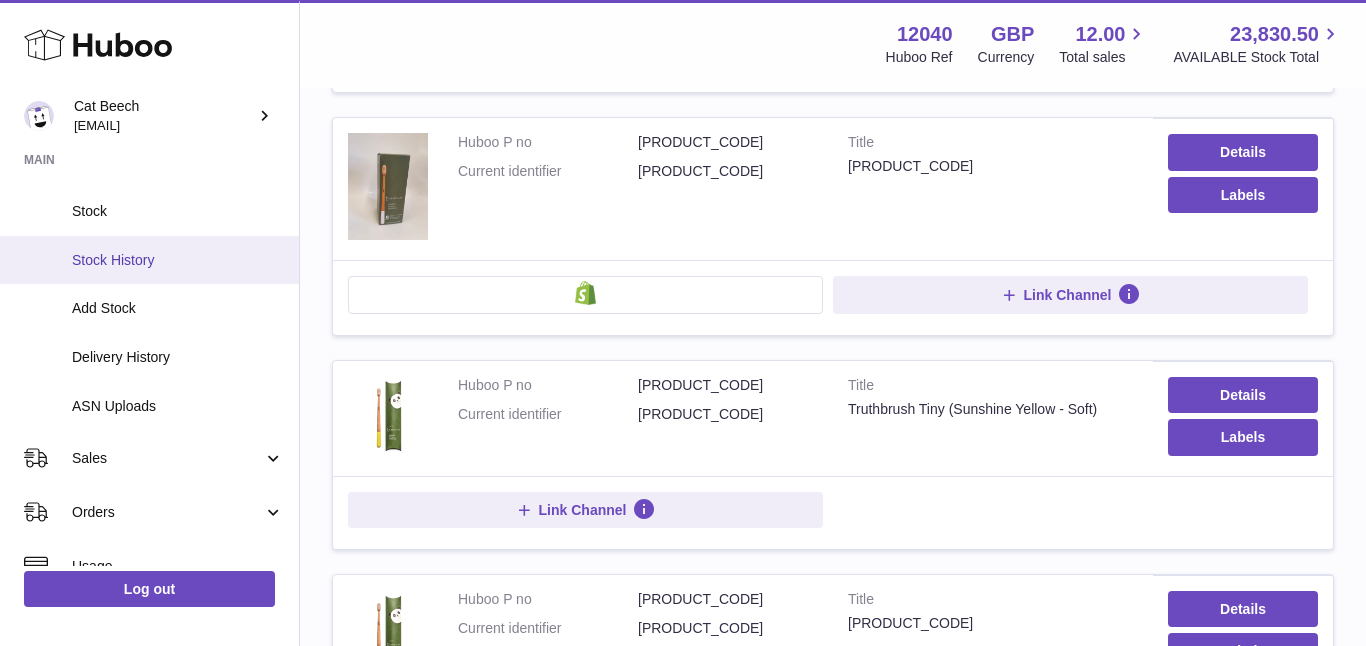 scroll, scrollTop: 444, scrollLeft: 0, axis: vertical 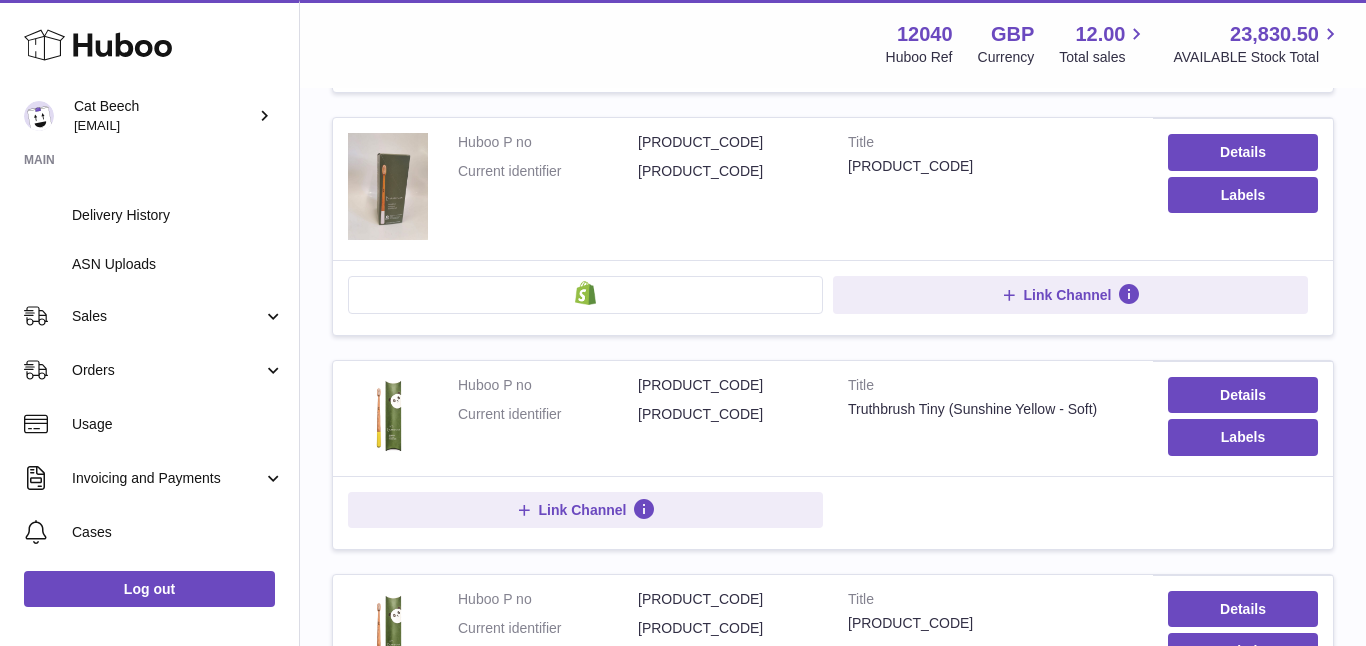 click on "Sales" at bounding box center [149, 316] 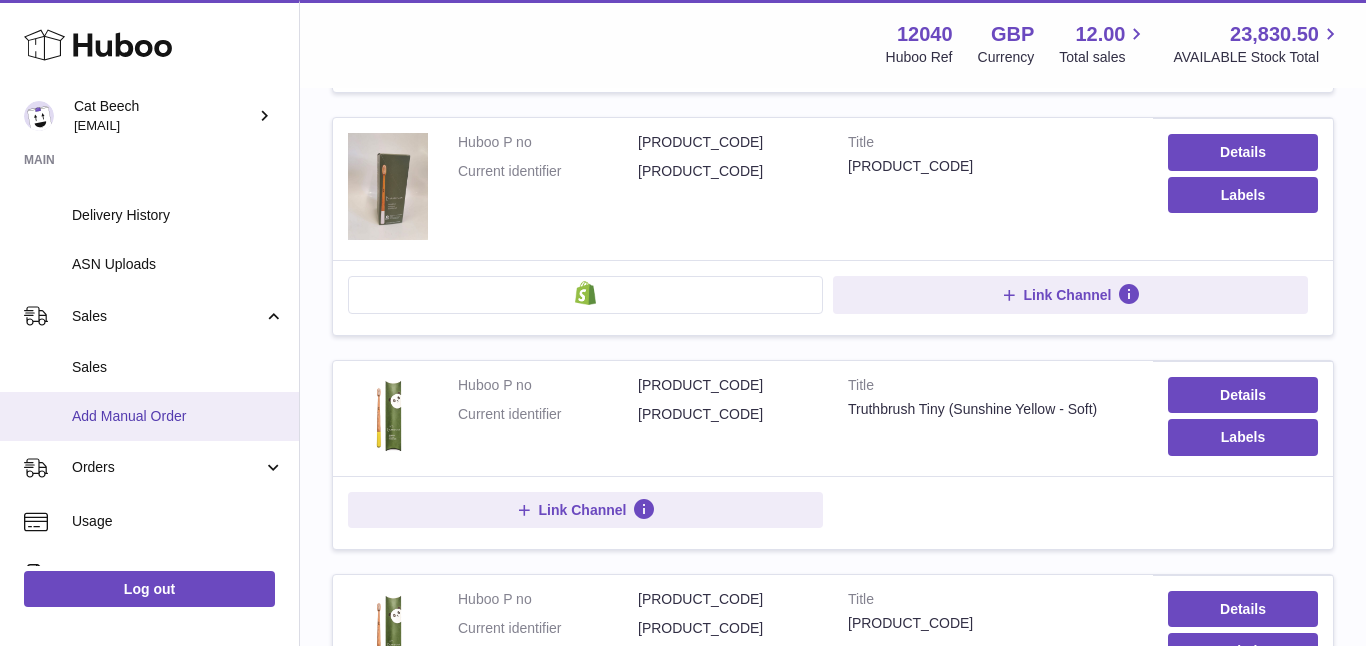 click on "Add Manual Order" at bounding box center [178, 416] 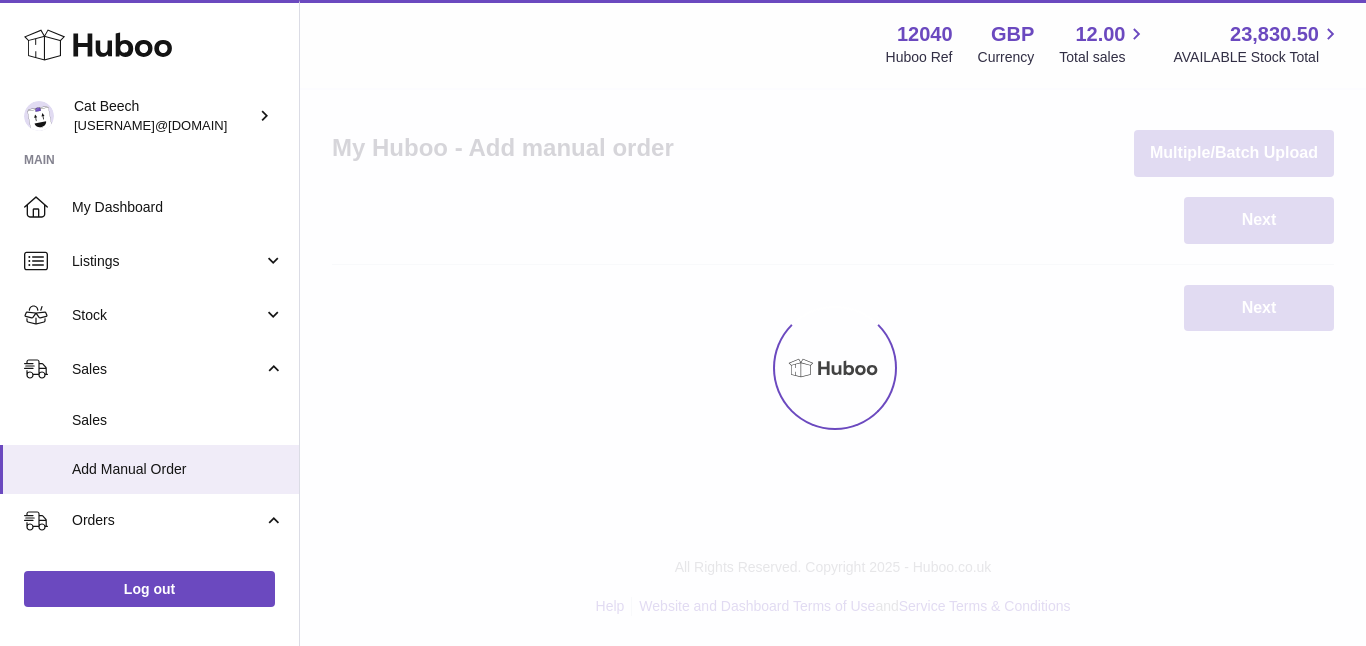 scroll, scrollTop: 0, scrollLeft: 0, axis: both 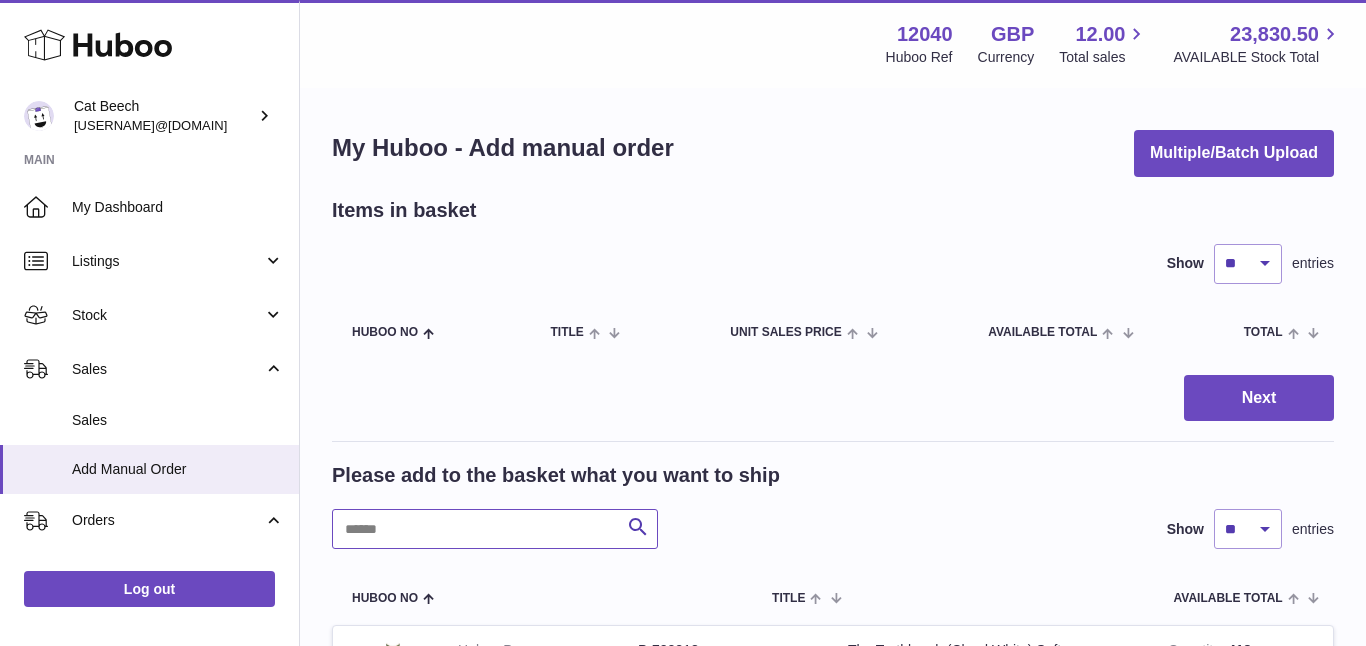 click at bounding box center [495, 529] 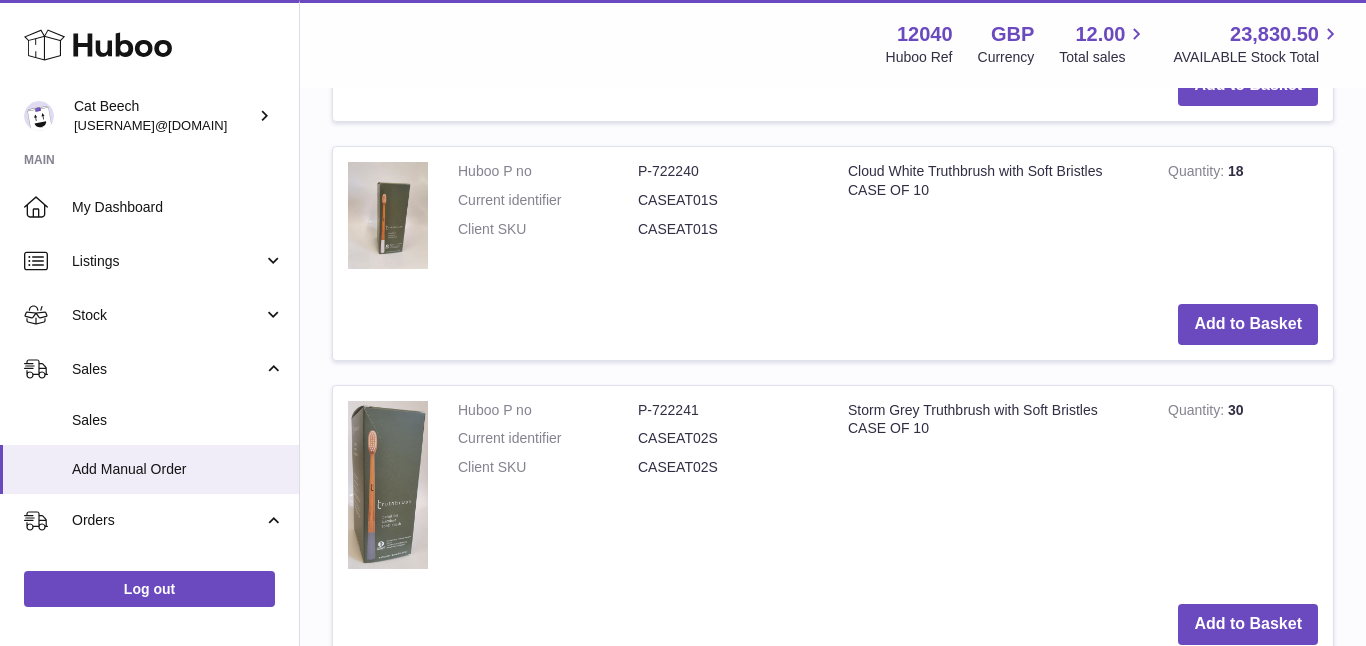 scroll, scrollTop: 1334, scrollLeft: 0, axis: vertical 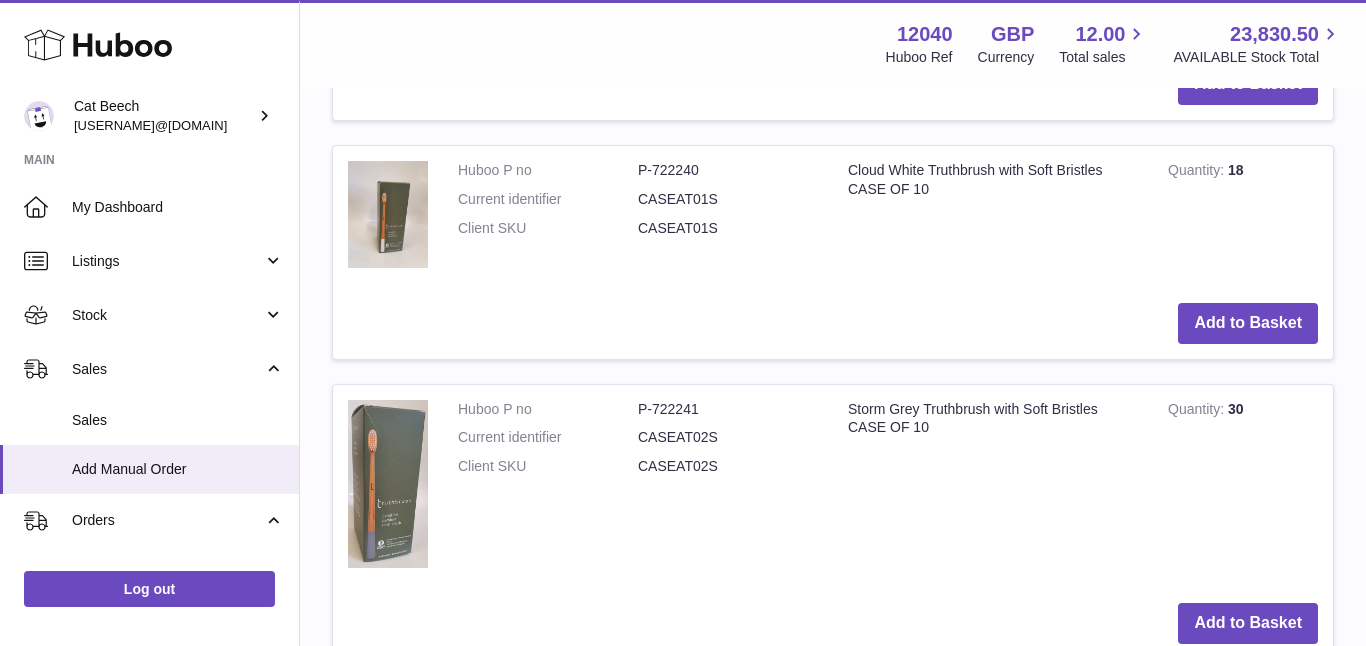 type on "****" 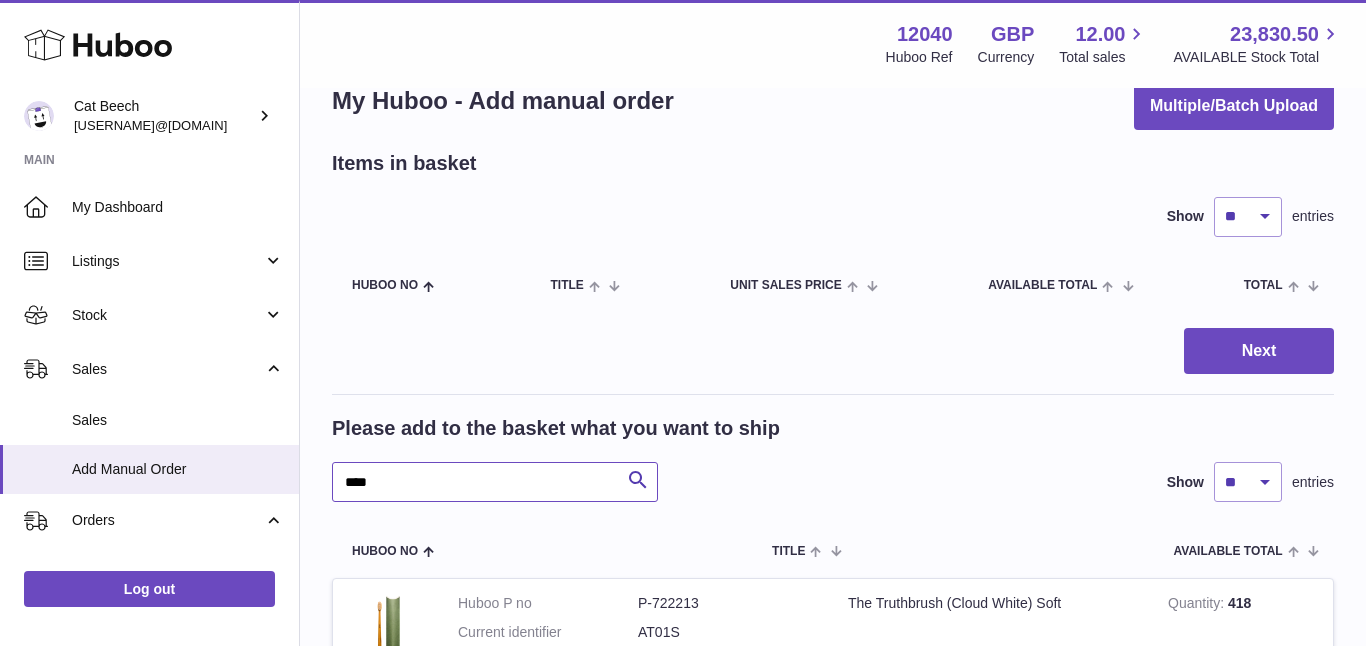 scroll, scrollTop: 0, scrollLeft: 0, axis: both 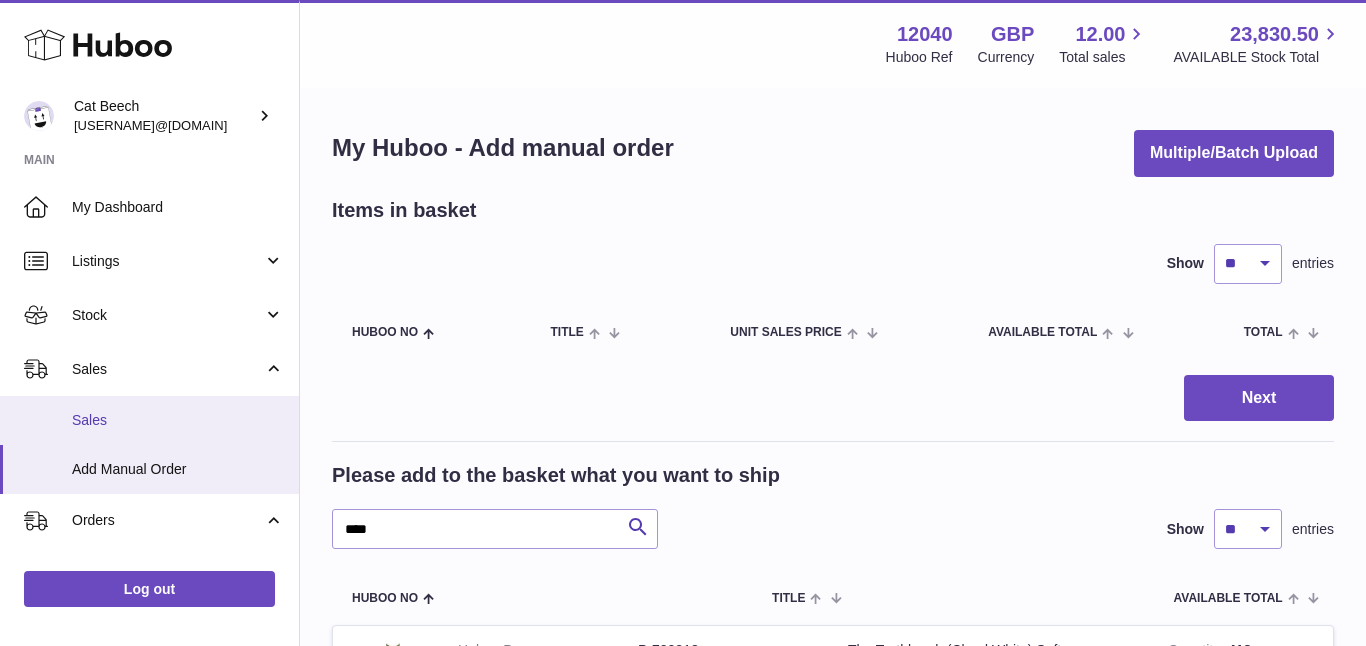 click on "Sales" at bounding box center (178, 420) 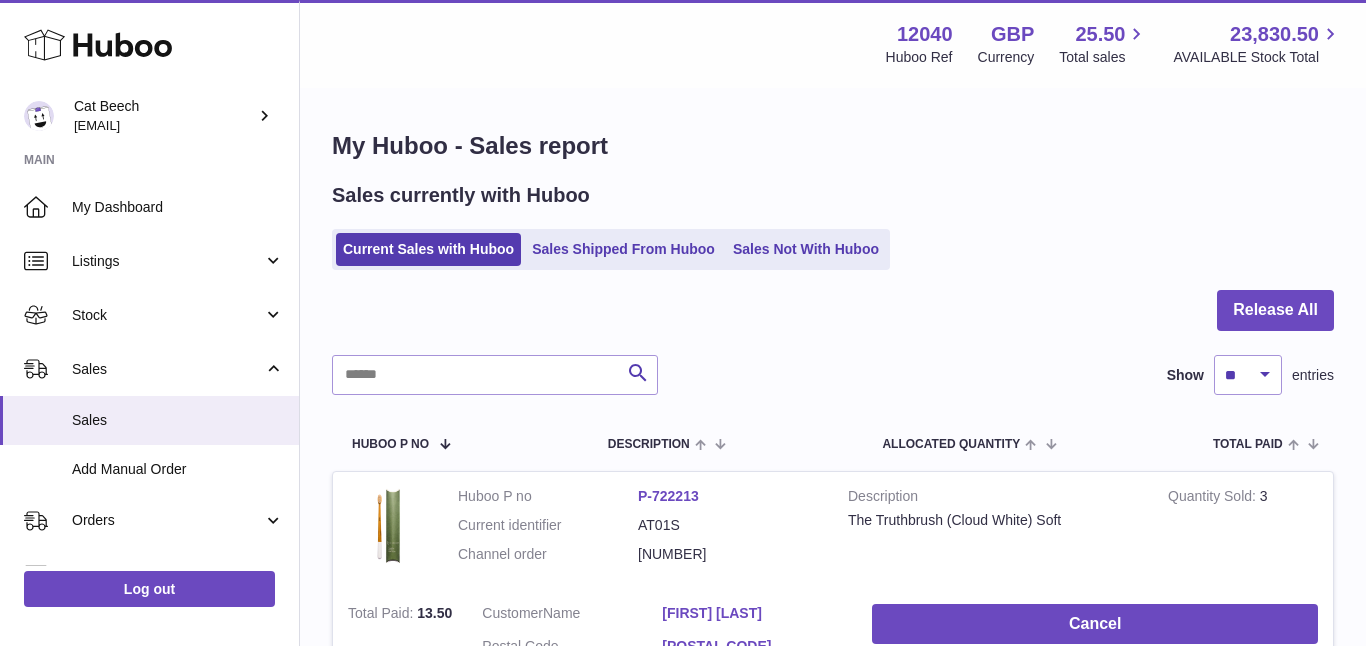 scroll, scrollTop: 0, scrollLeft: 0, axis: both 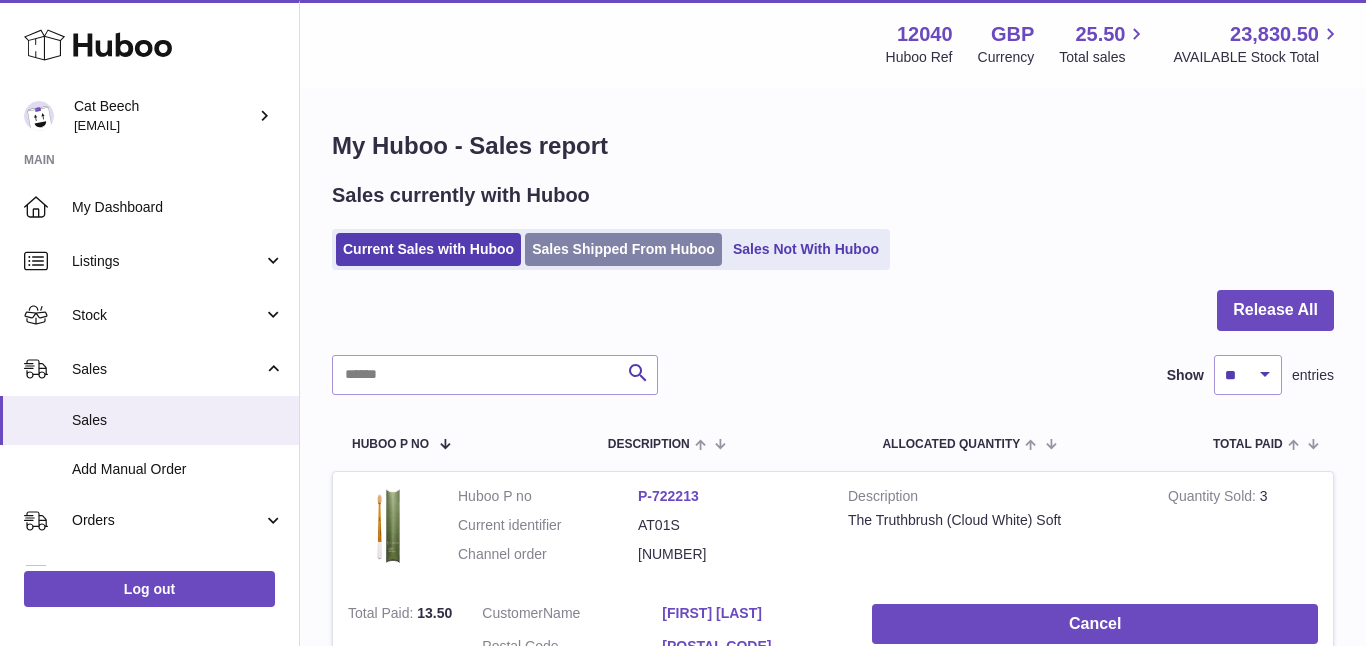 click on "Sales Shipped From Huboo" at bounding box center [623, 249] 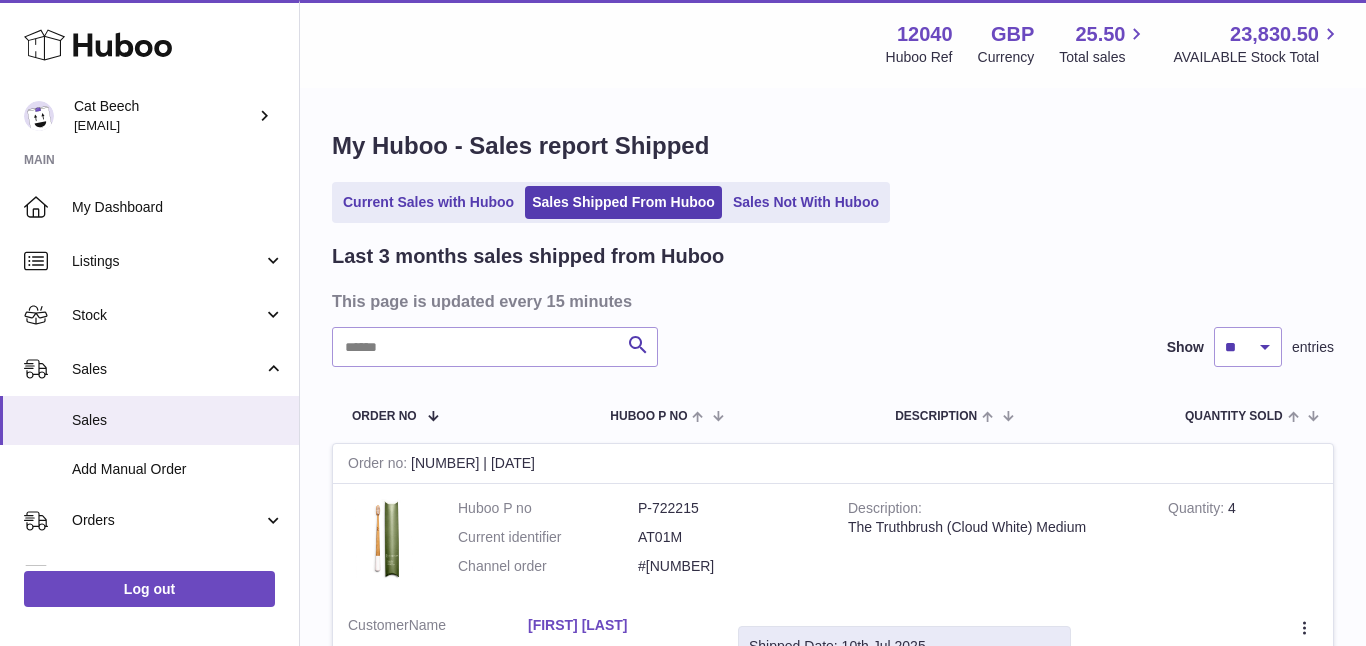 scroll, scrollTop: 0, scrollLeft: 0, axis: both 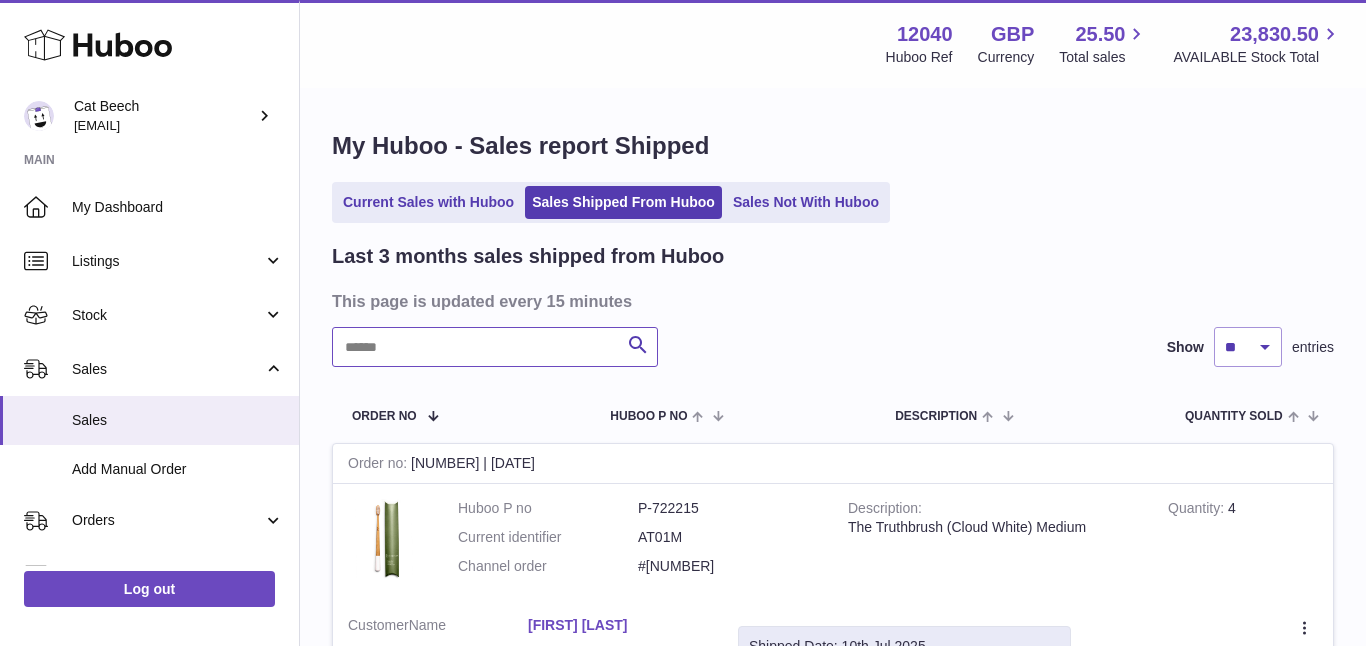 click at bounding box center (495, 347) 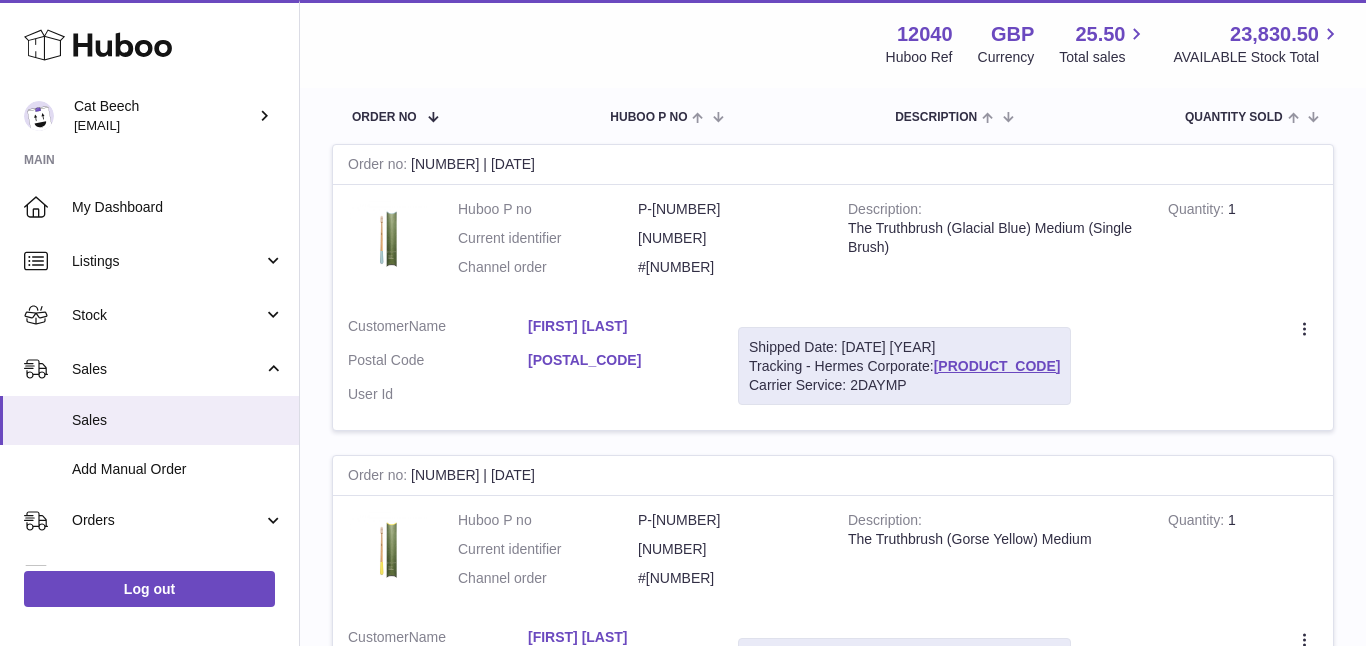 scroll, scrollTop: 326, scrollLeft: 0, axis: vertical 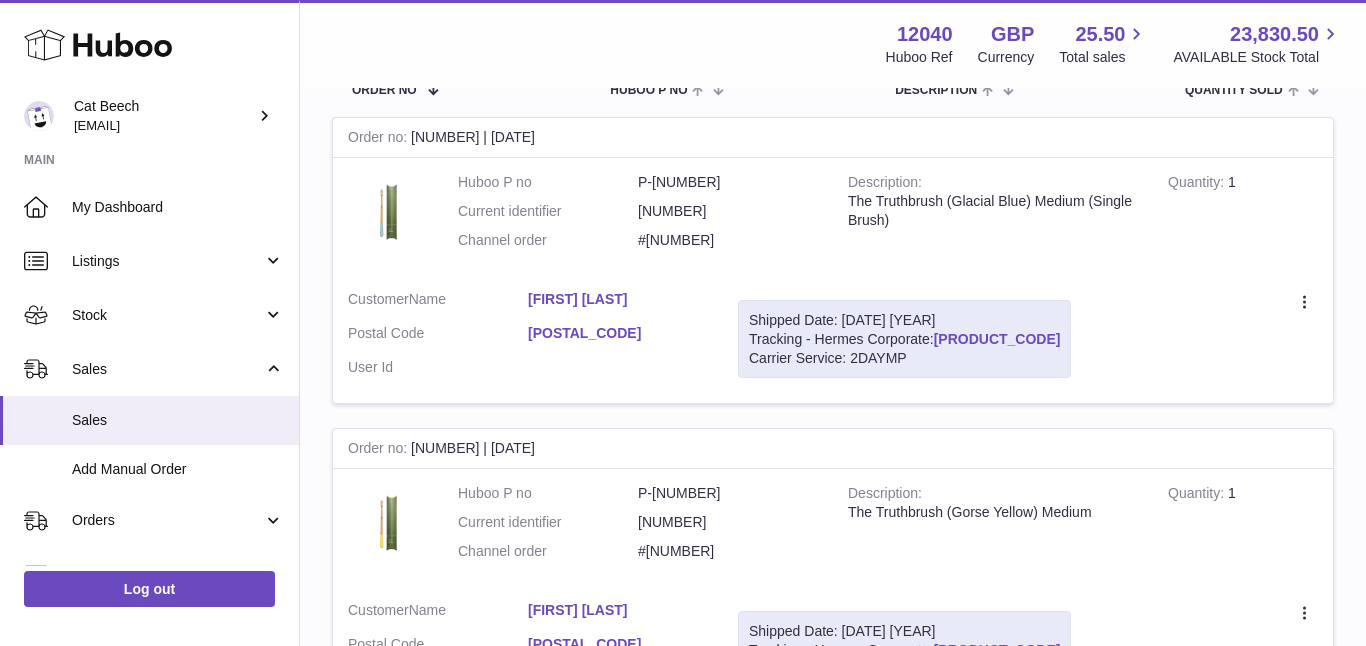 type on "*****" 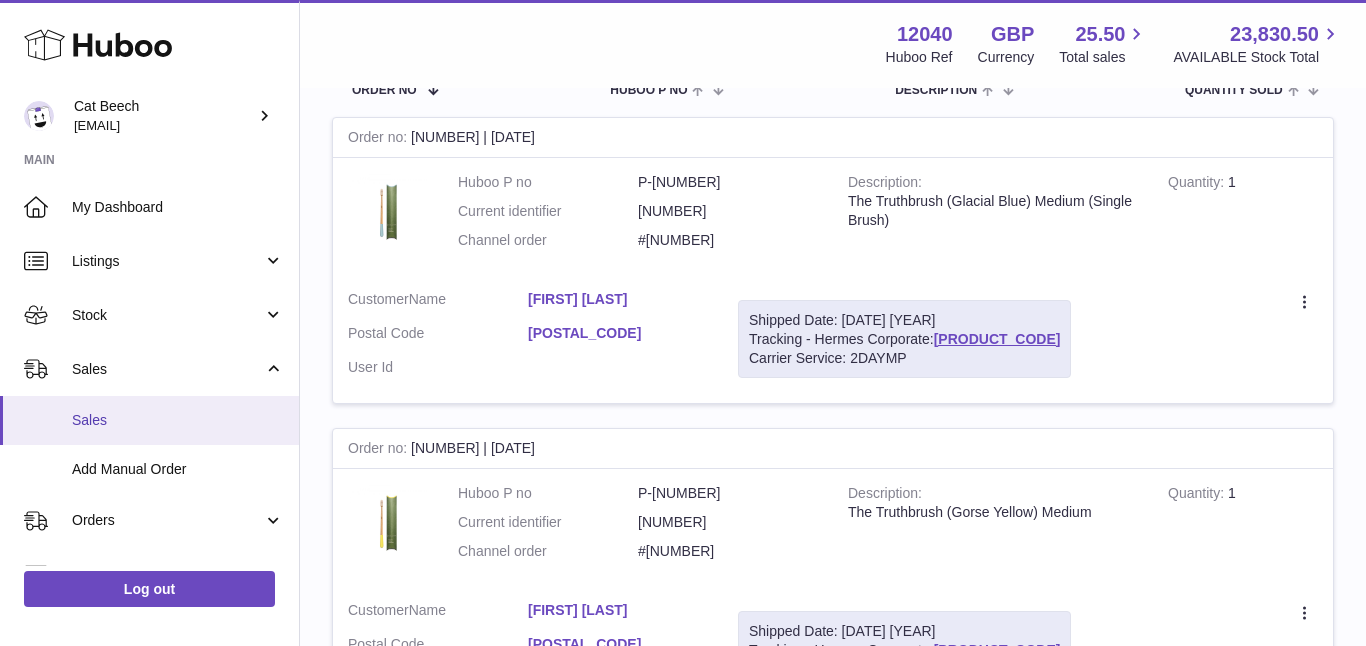 scroll, scrollTop: 306, scrollLeft: 0, axis: vertical 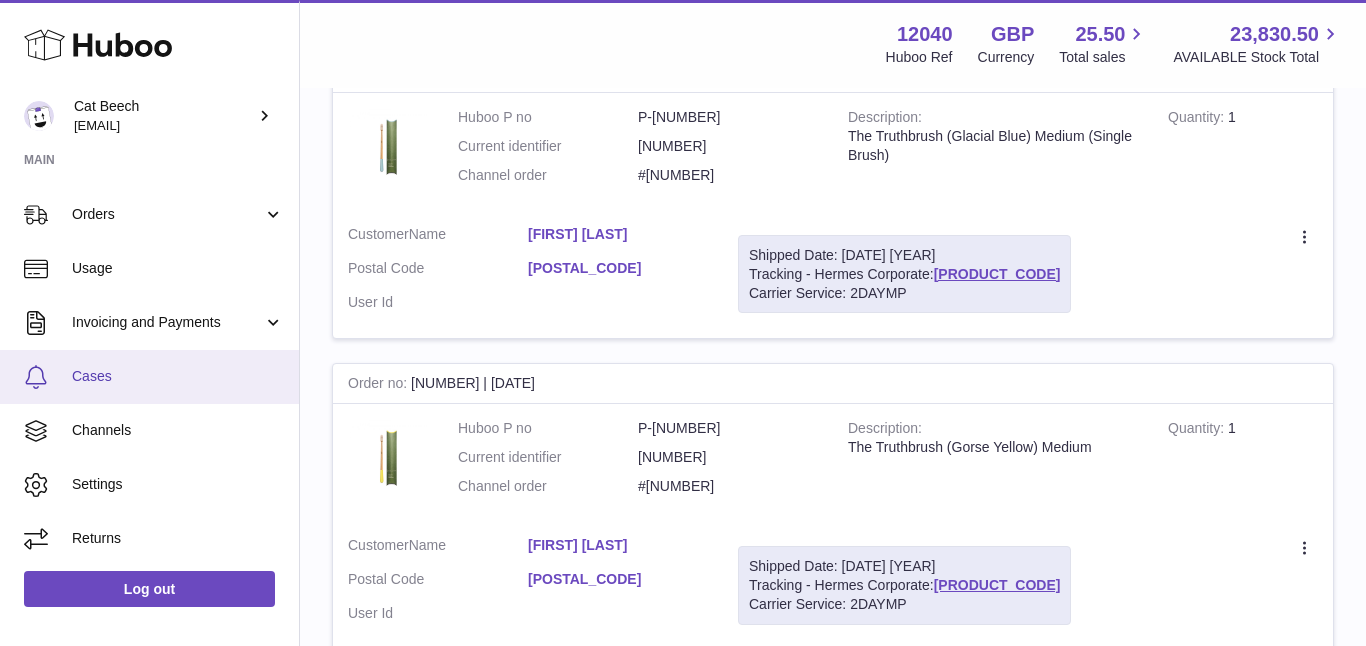 click on "Cases" at bounding box center [178, 376] 